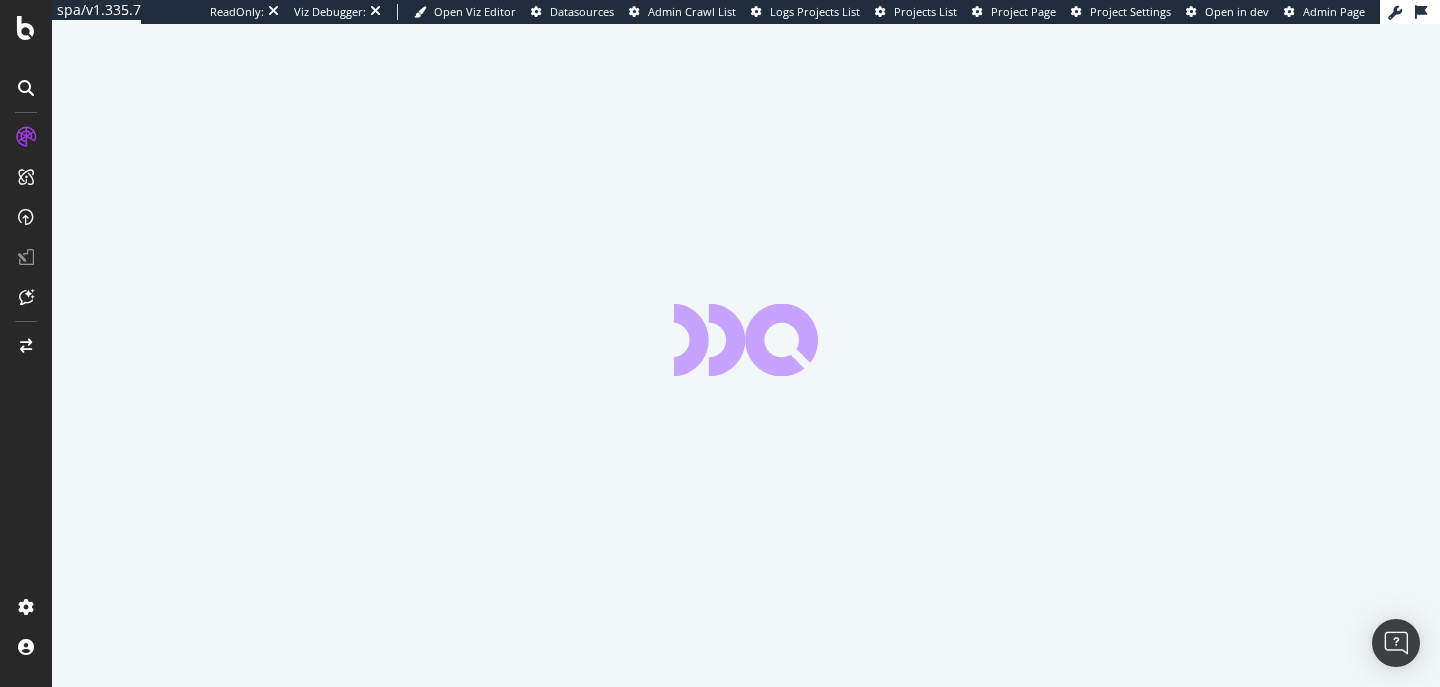 scroll, scrollTop: 0, scrollLeft: 0, axis: both 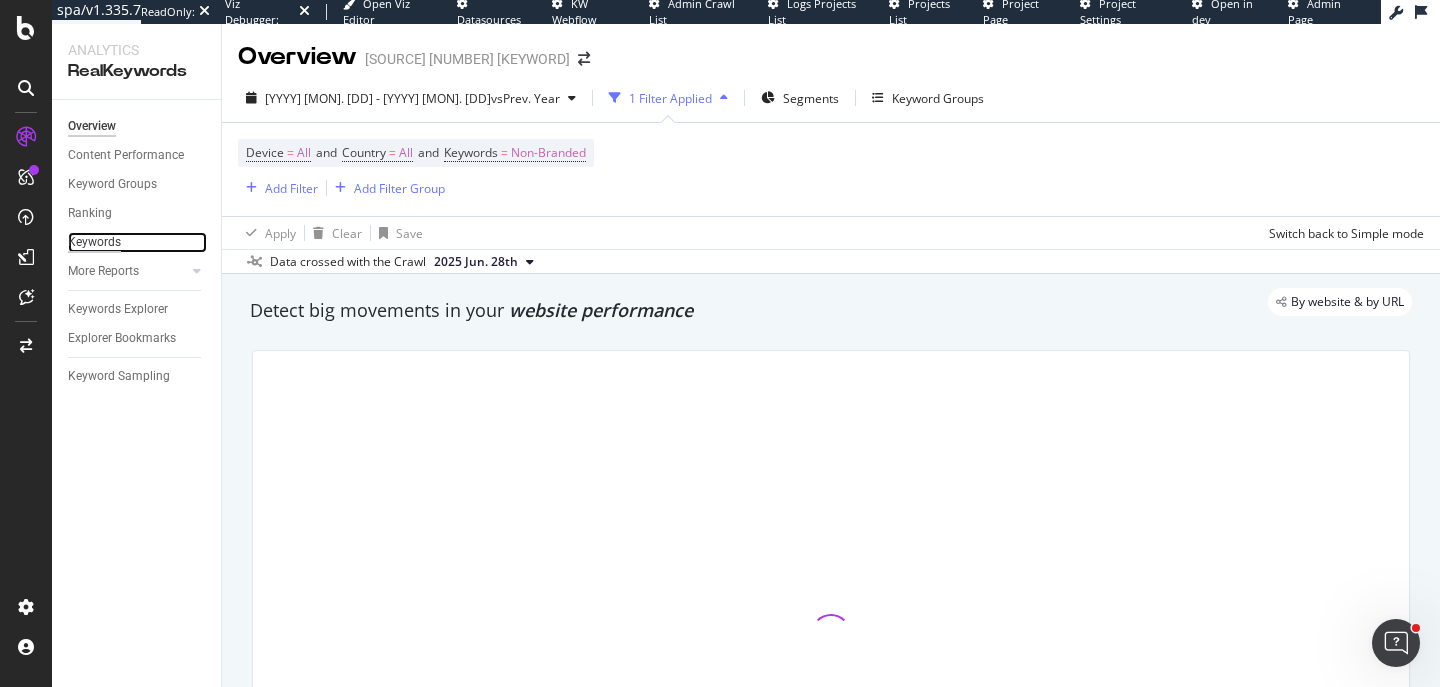 click on "Keywords" at bounding box center (94, 242) 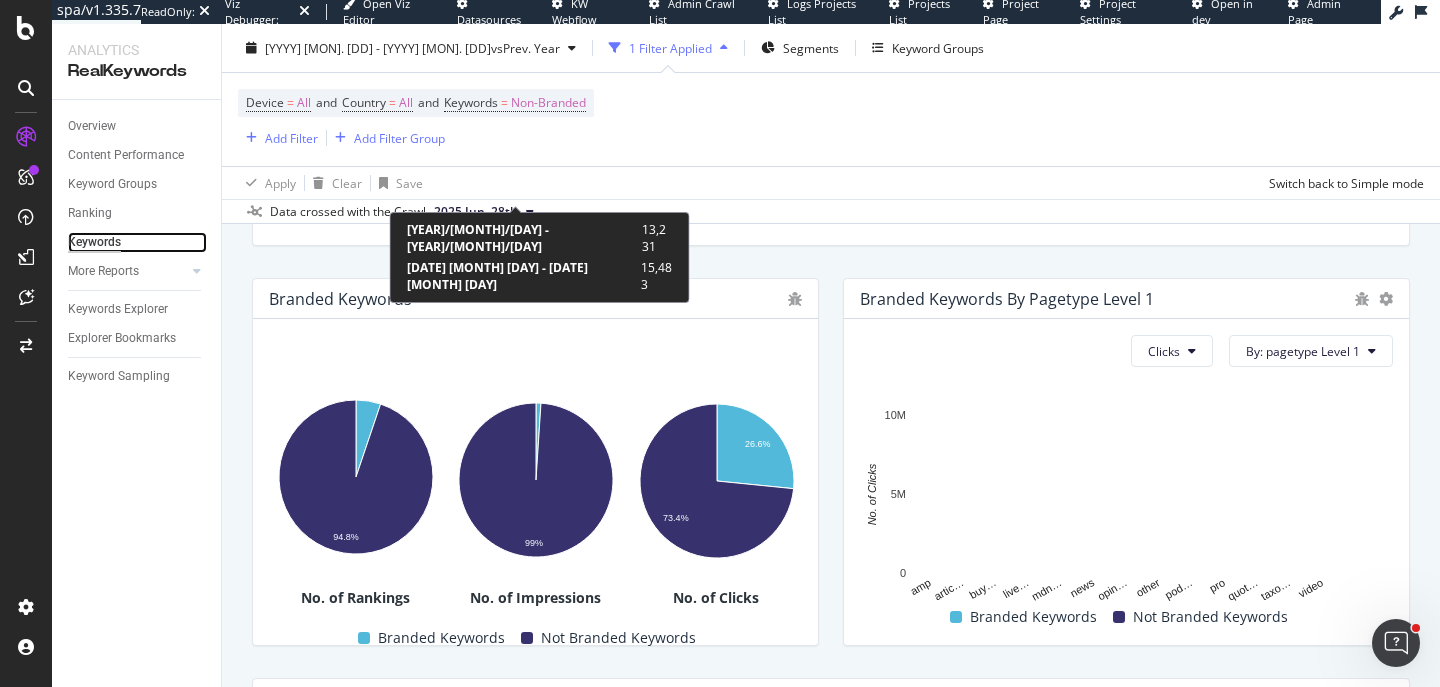 scroll, scrollTop: 295, scrollLeft: 0, axis: vertical 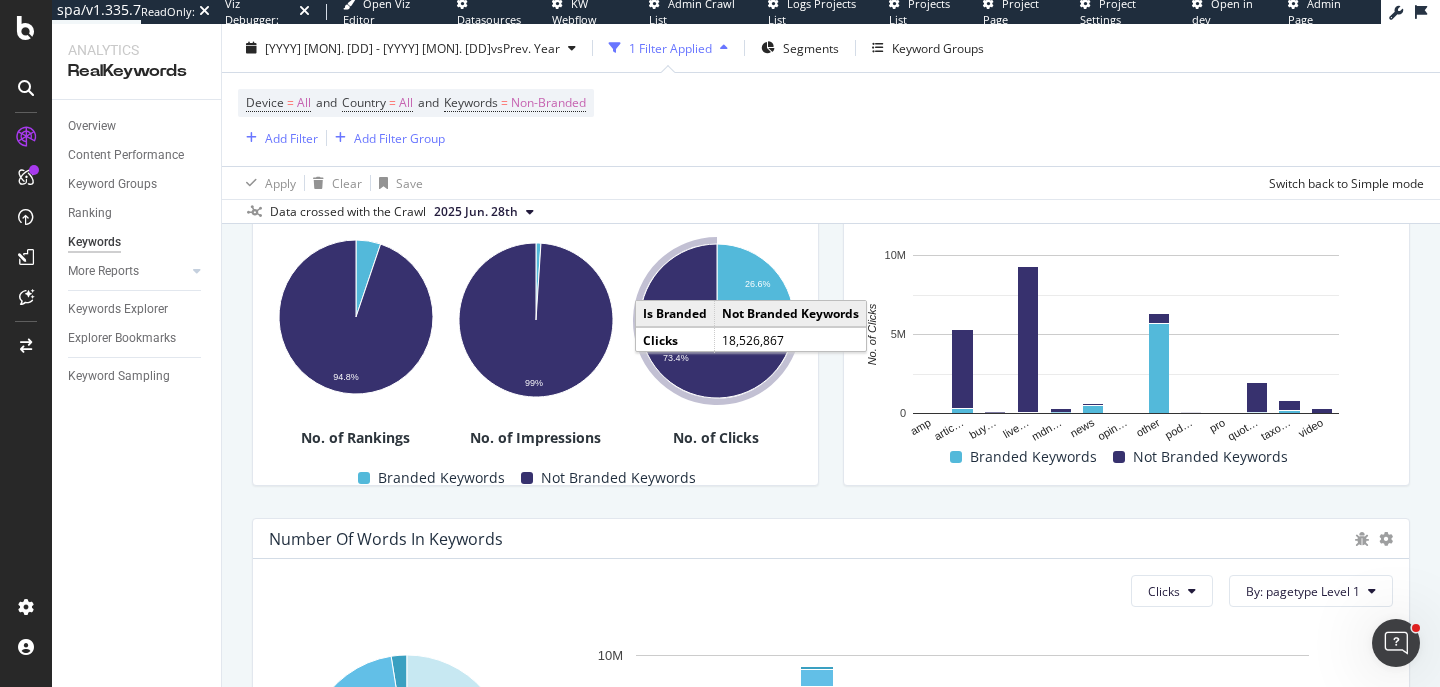 click 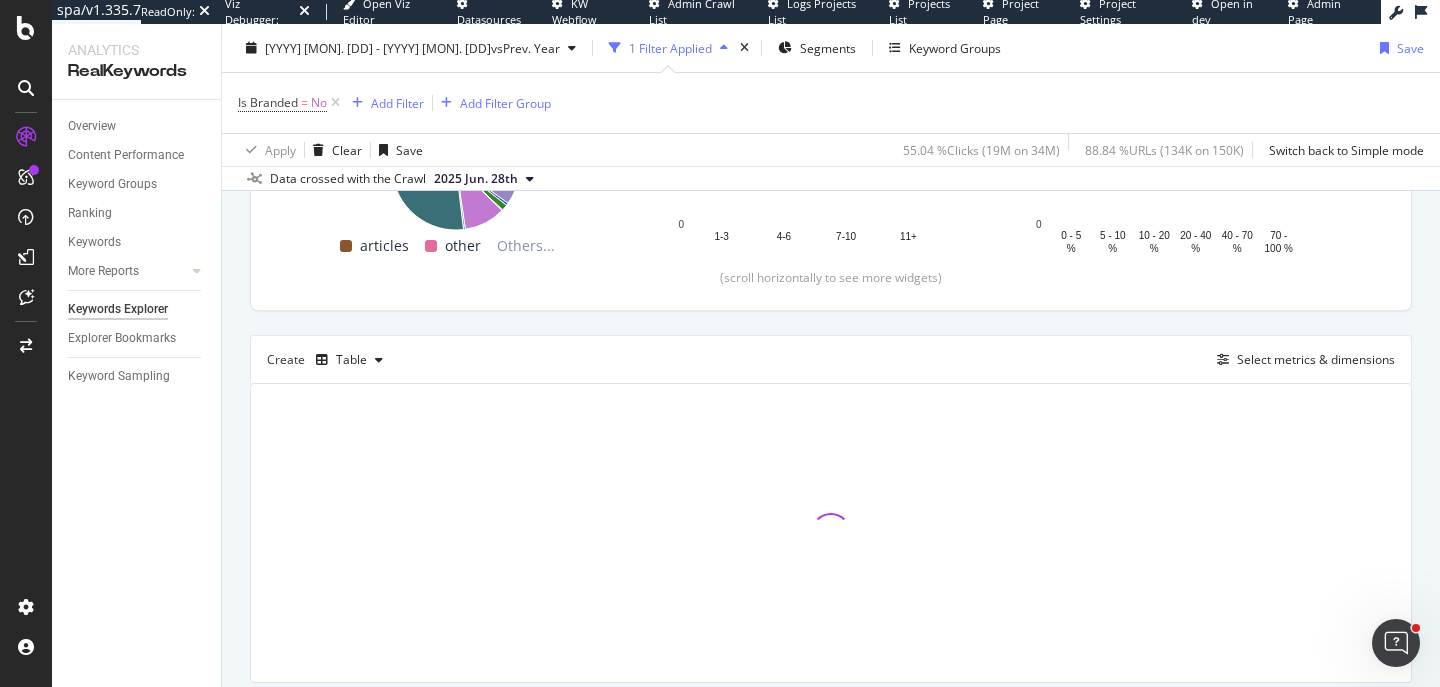 scroll, scrollTop: 406, scrollLeft: 0, axis: vertical 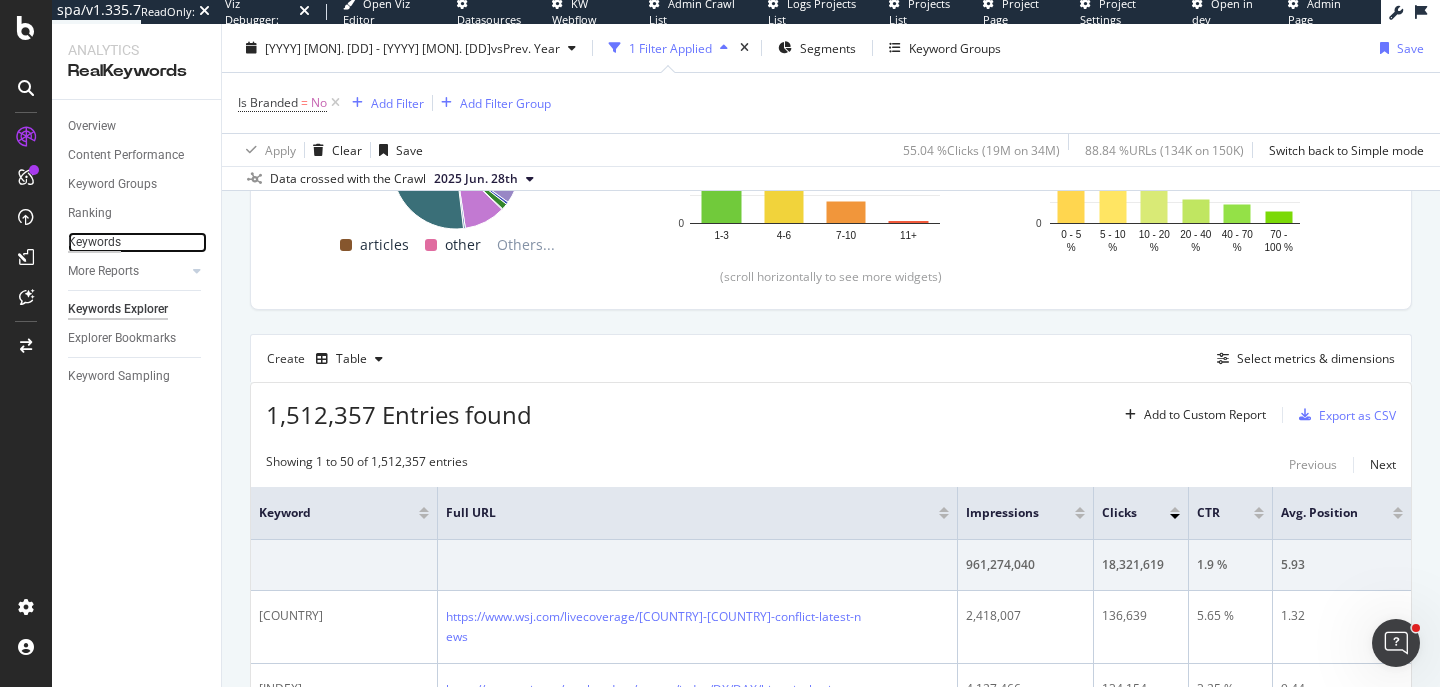 click on "Keywords" at bounding box center (94, 242) 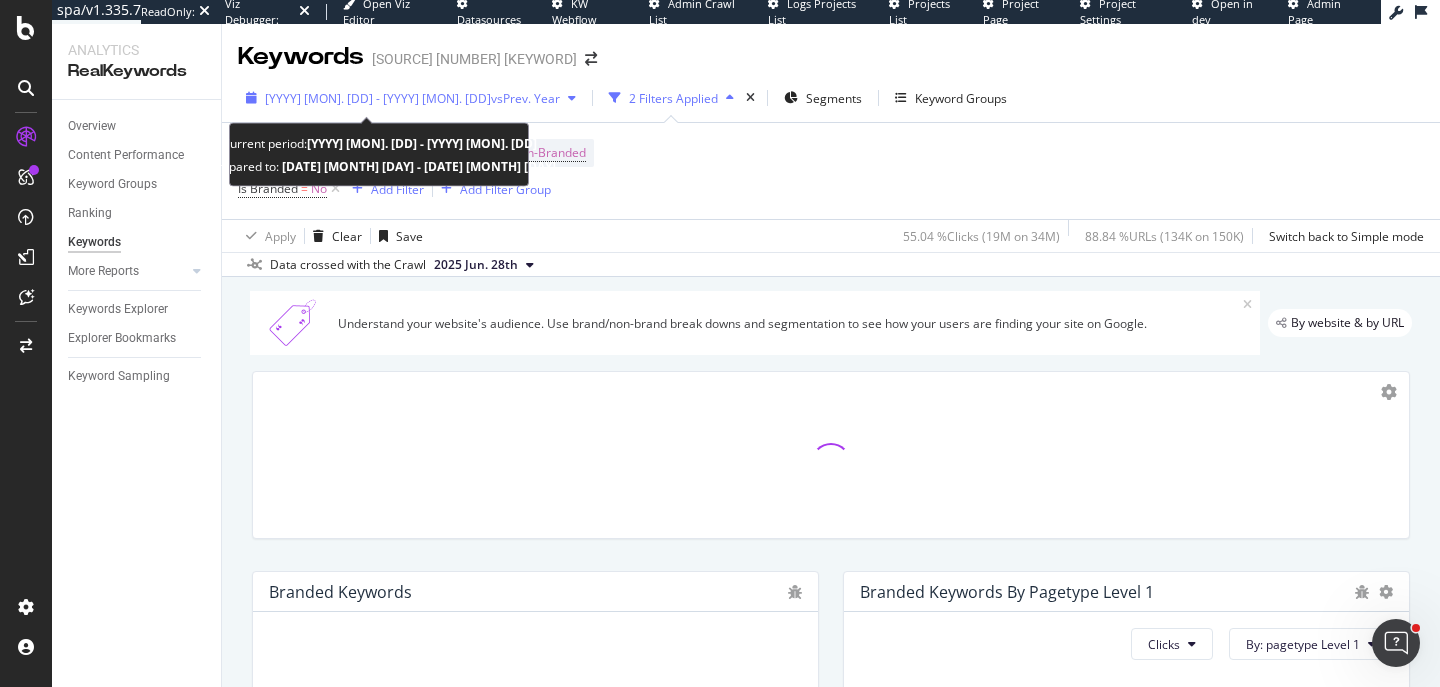 click on "[YYYY] [MON]. [DD] - [YYYY] [MON]. [DD]" at bounding box center [378, 98] 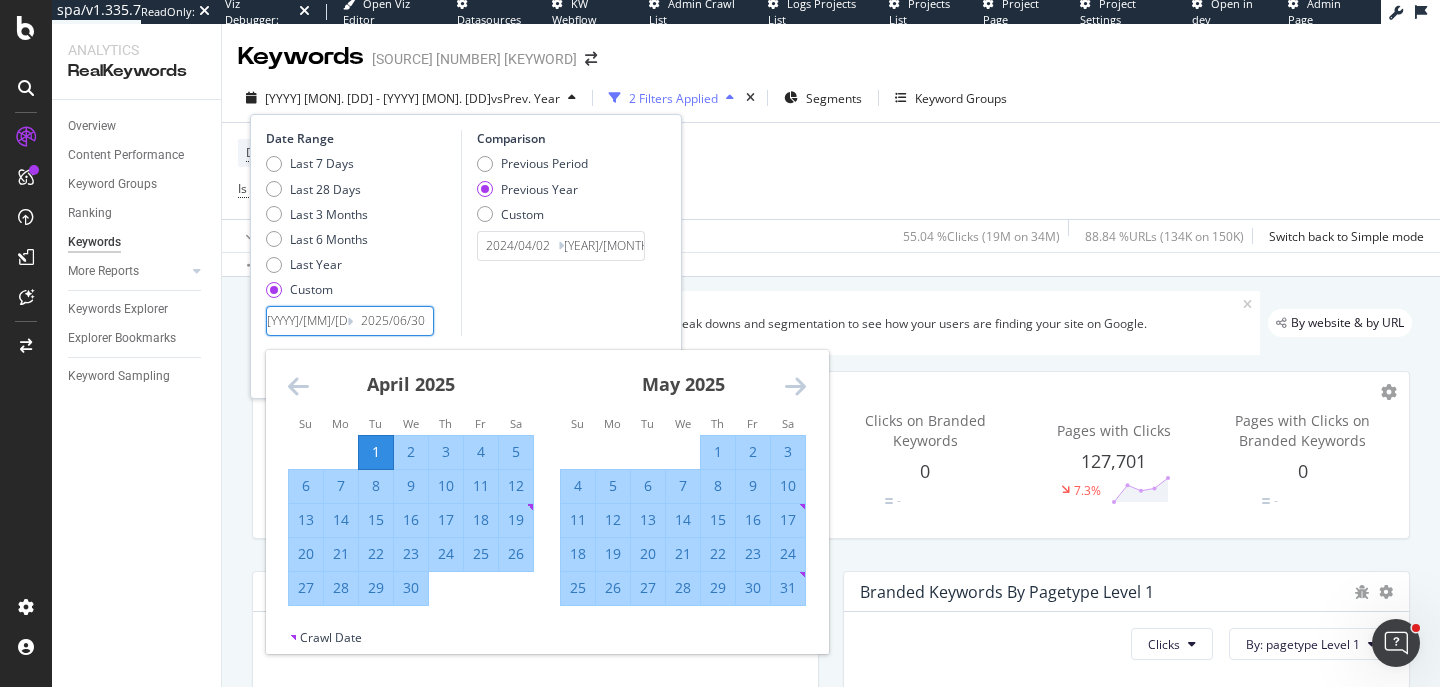 click on "[YYYY]/[MM]/[DD]" at bounding box center (307, 321) 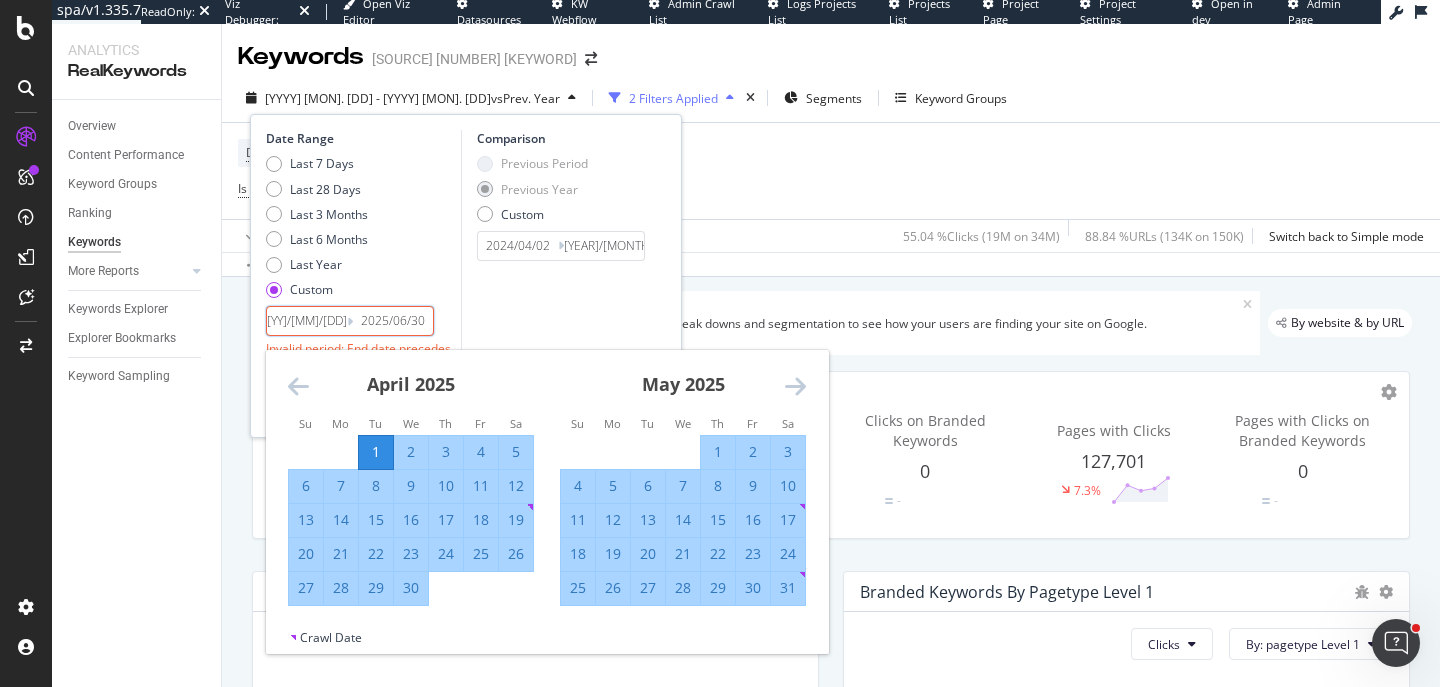 type on "[YYYY]/[MM]/[DD]" 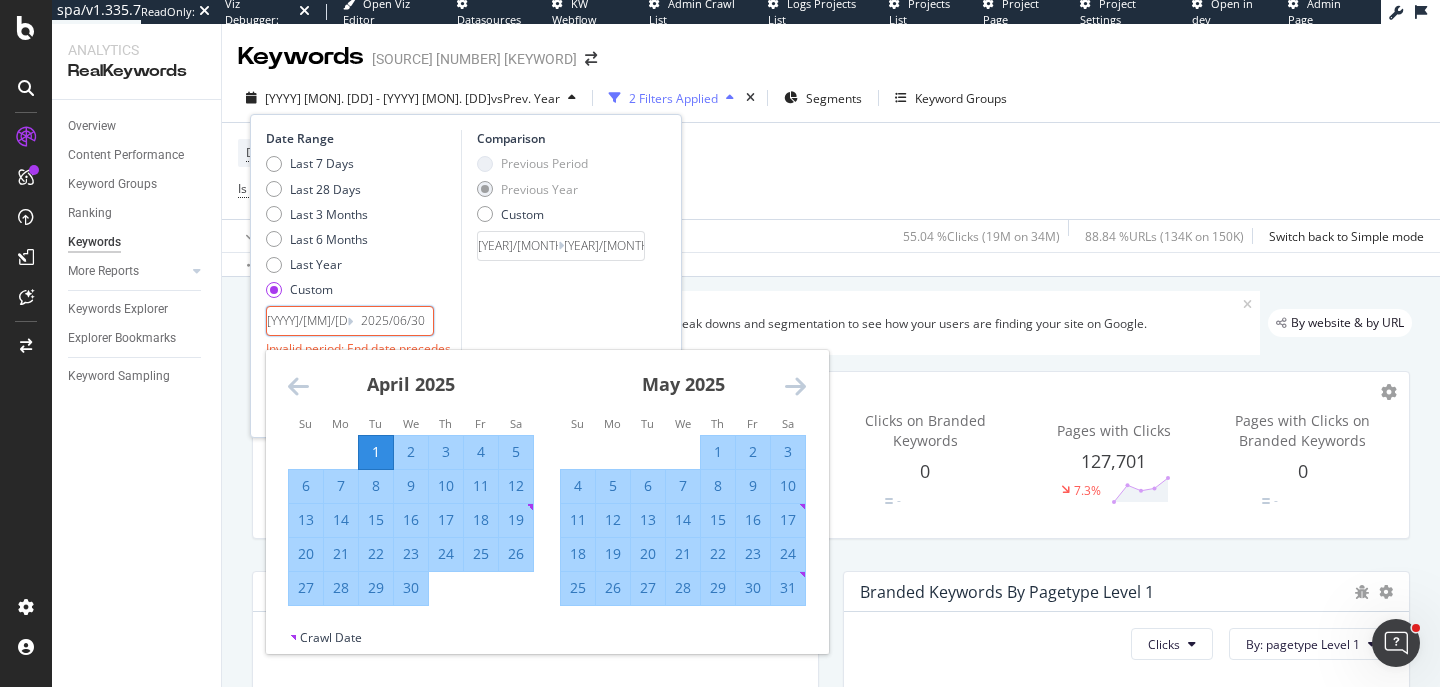 type on "[DATE]" 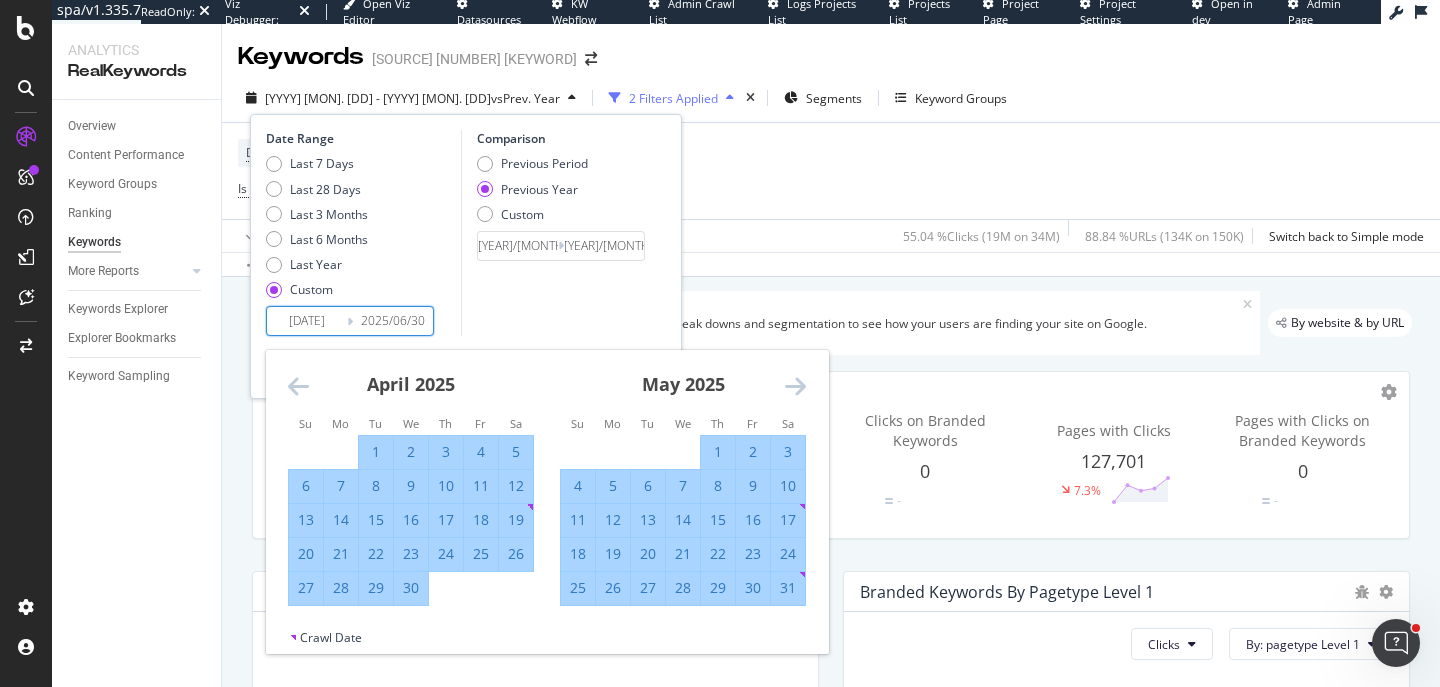 click on "2025/06/30" at bounding box center [393, 321] 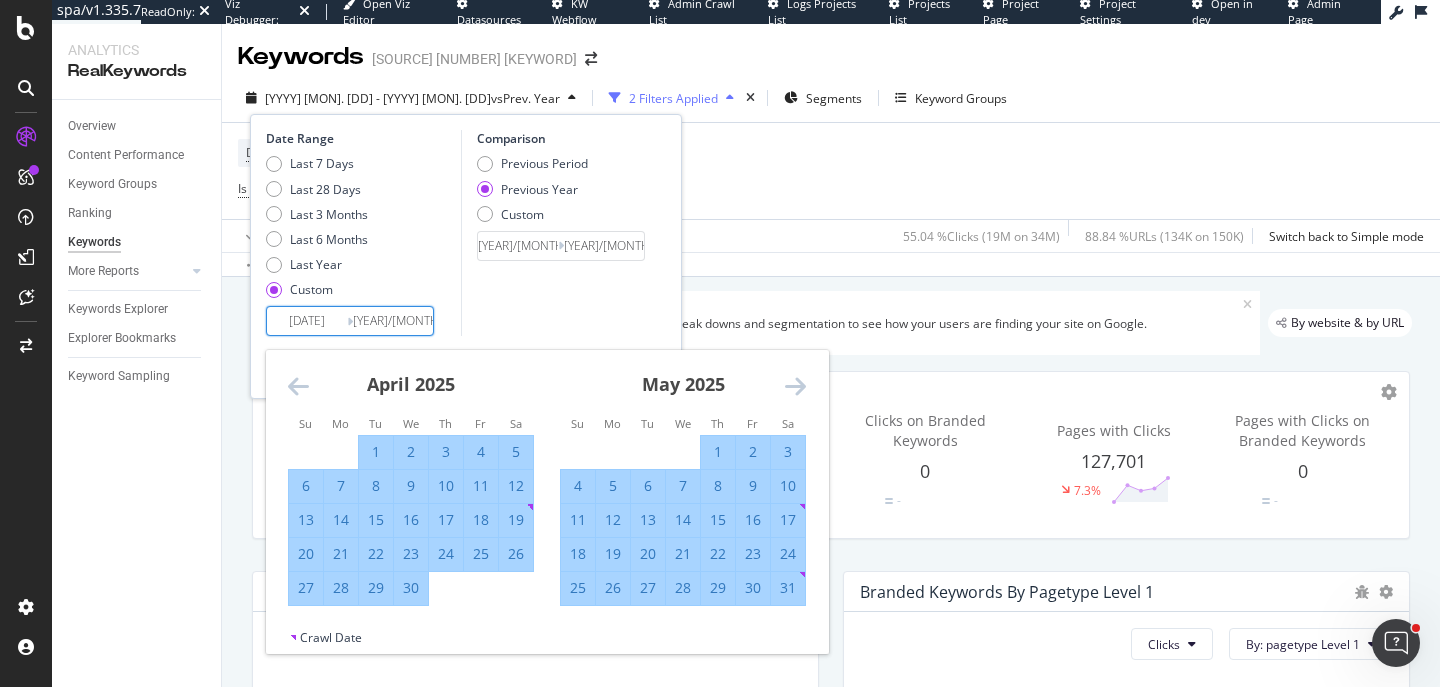 type on "2025/06/30" 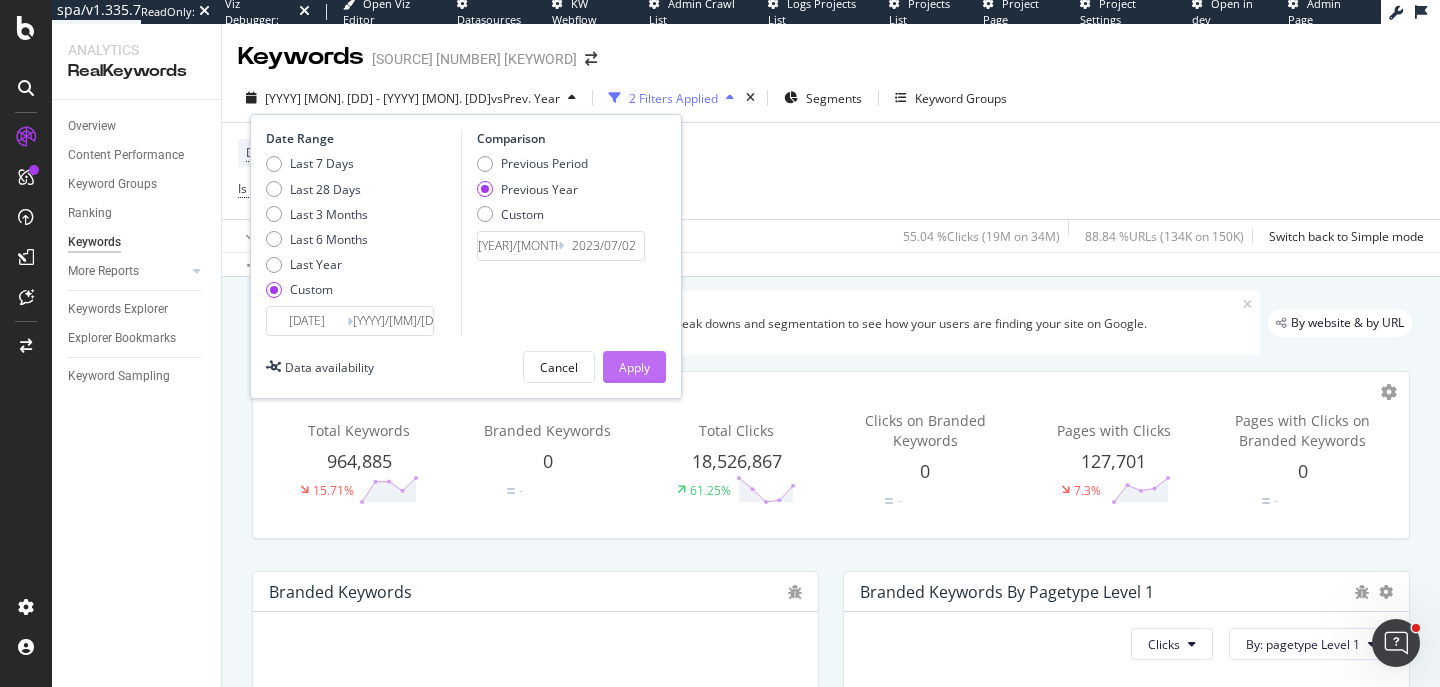 type on "[YYYY]/[MM]/[DD]" 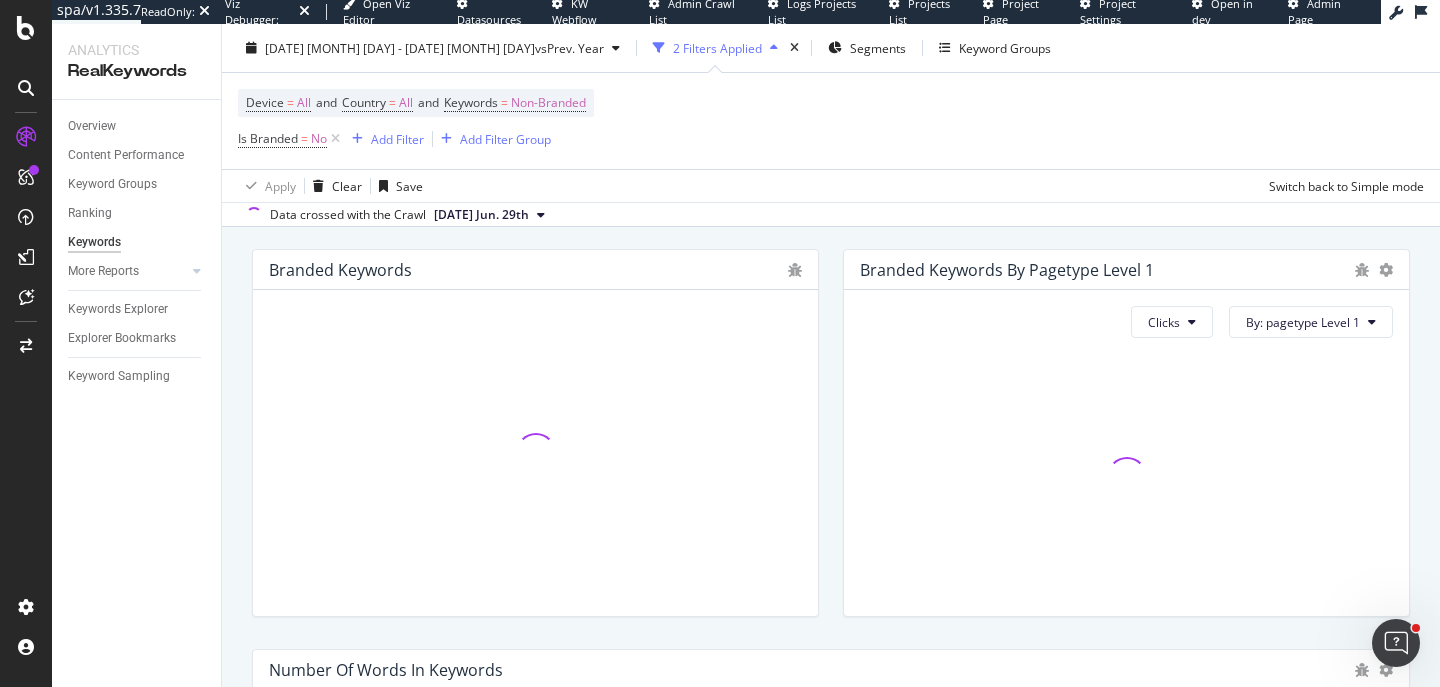 scroll, scrollTop: 306, scrollLeft: 0, axis: vertical 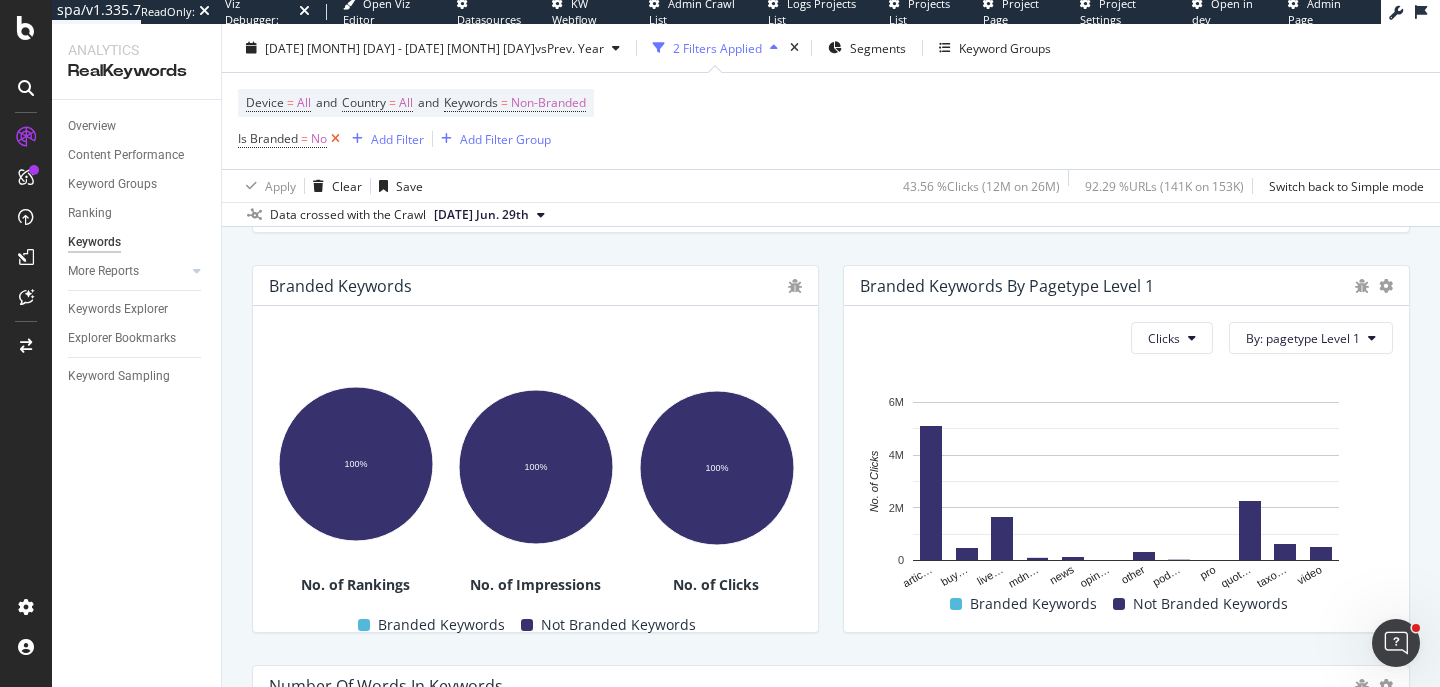 click at bounding box center (335, 139) 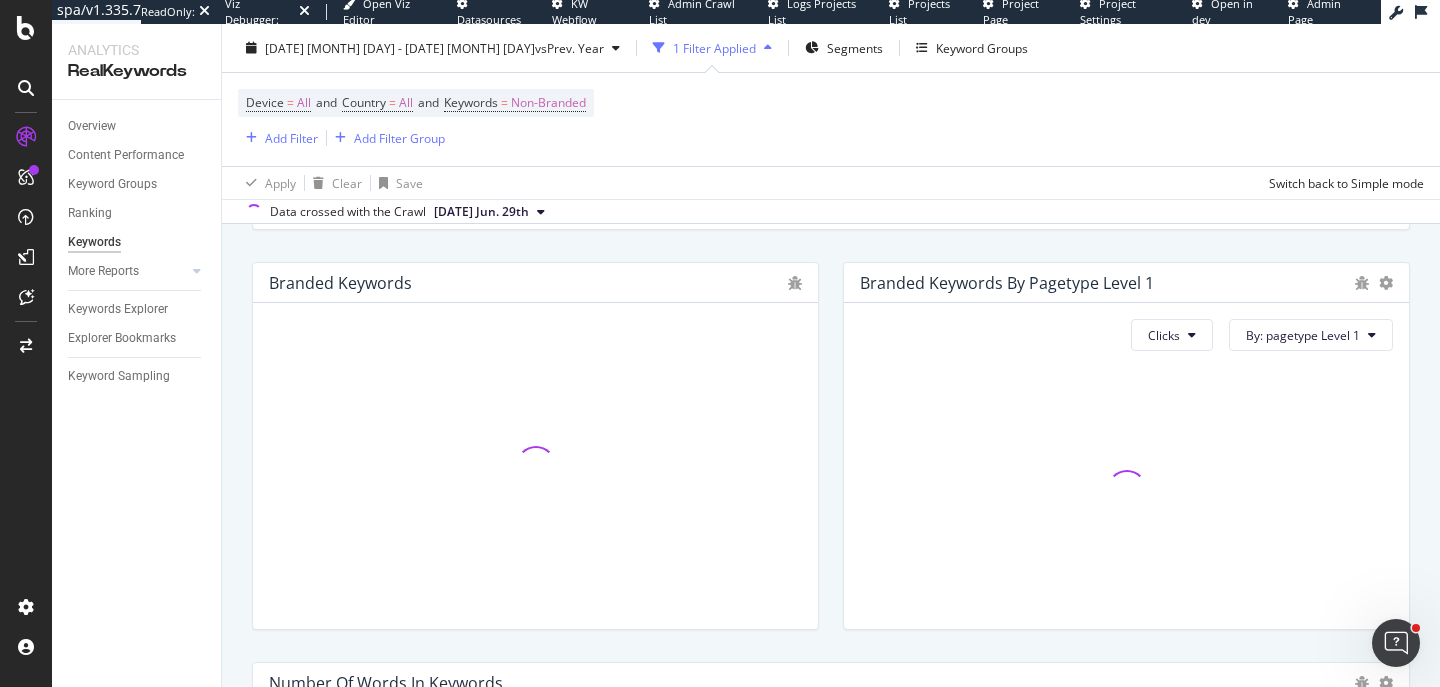 scroll, scrollTop: 302, scrollLeft: 0, axis: vertical 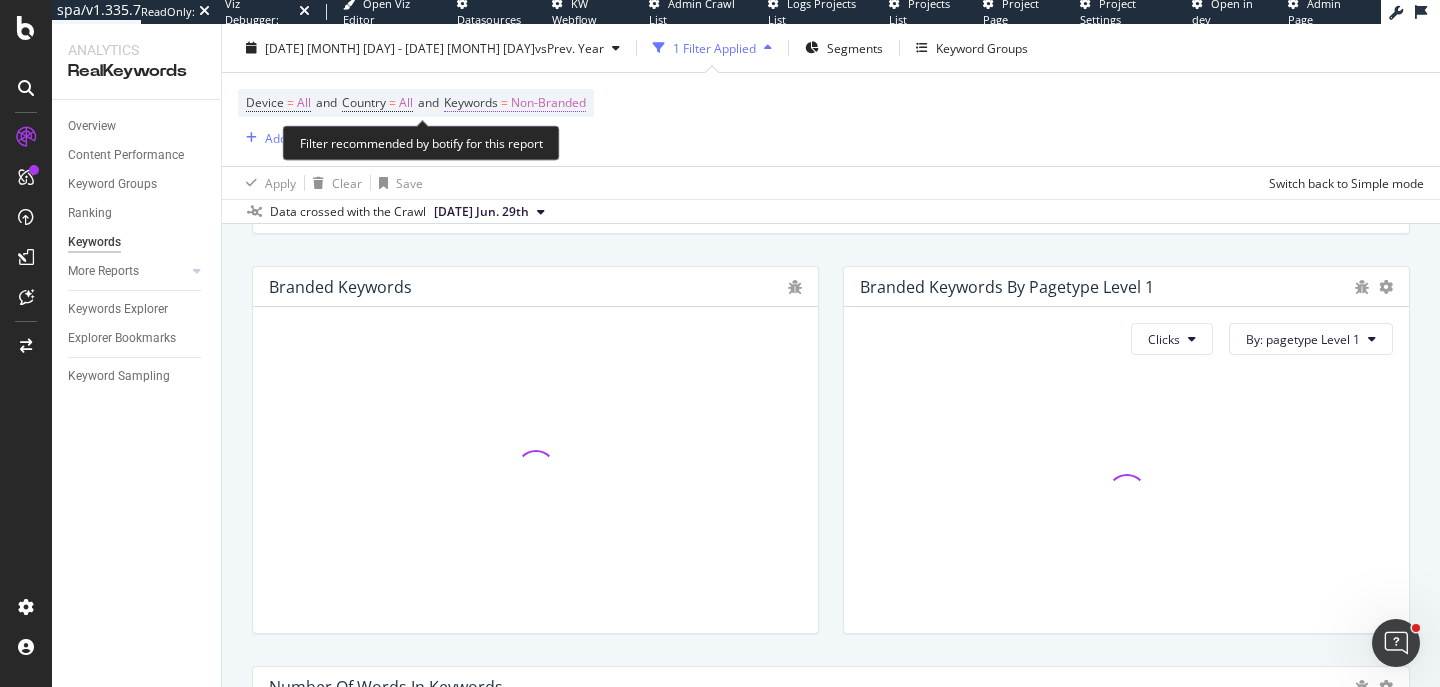 click on "Non-Branded" at bounding box center (548, 103) 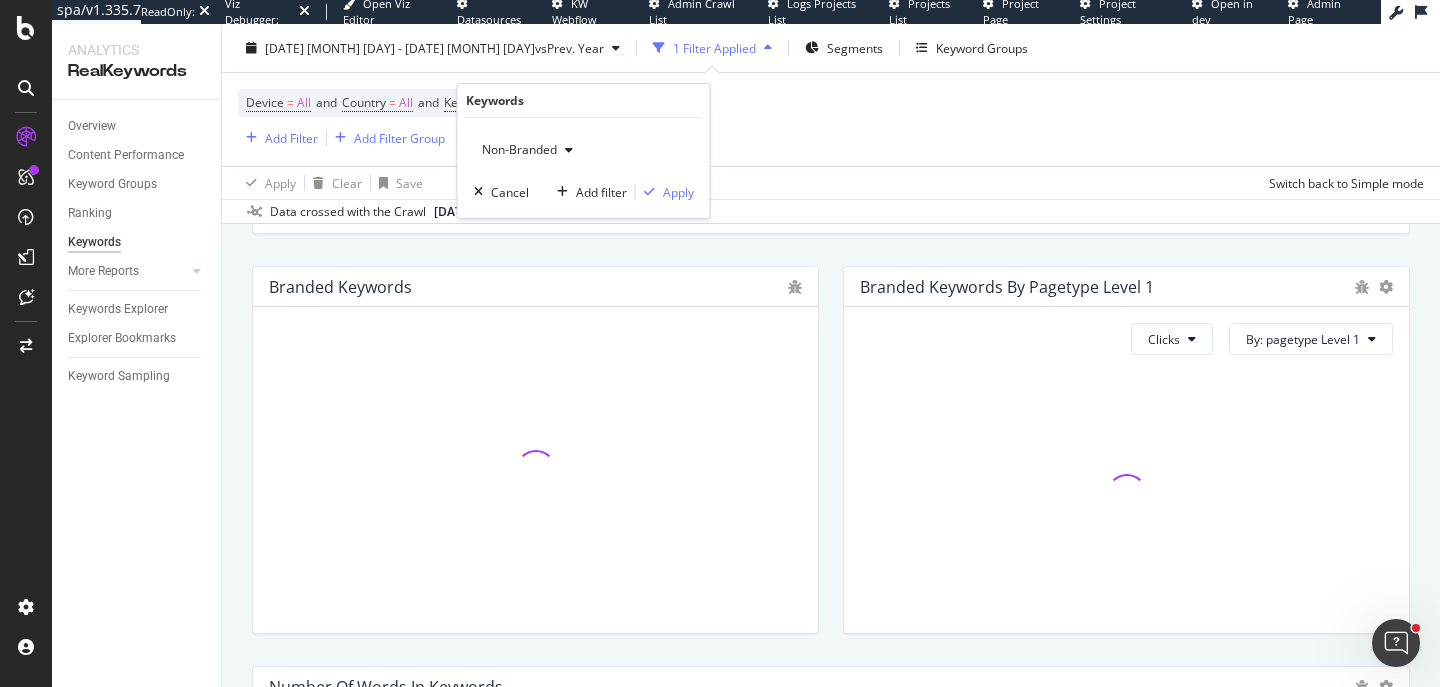 click on "Non-Branded" at bounding box center [515, 149] 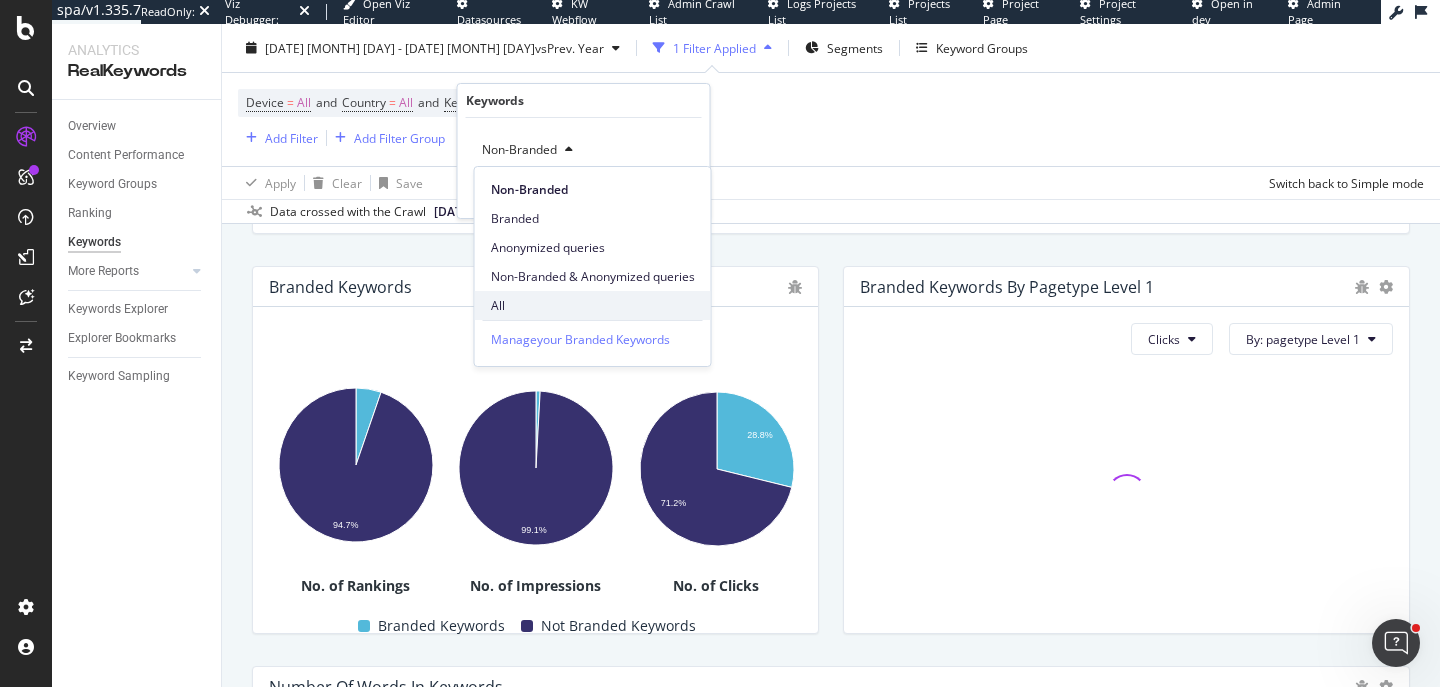 click on "All" at bounding box center (593, 306) 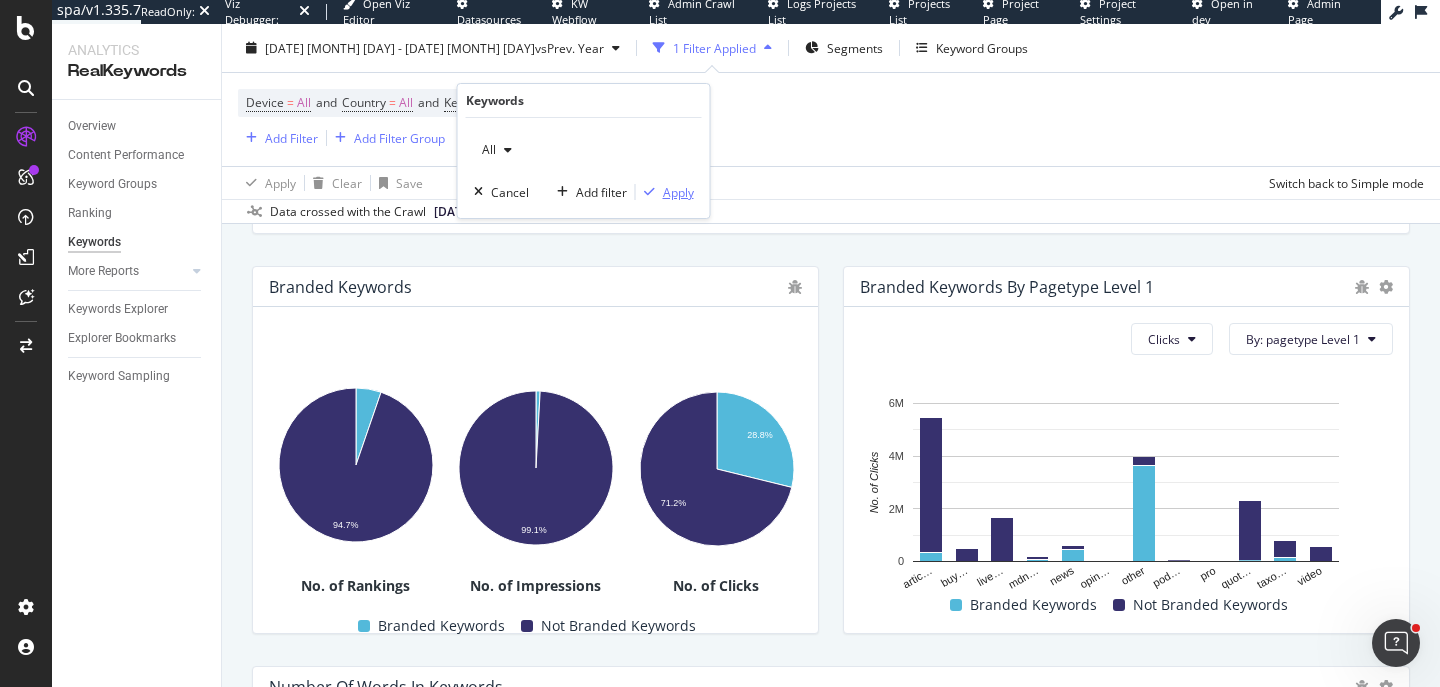 click on "Apply" at bounding box center [678, 192] 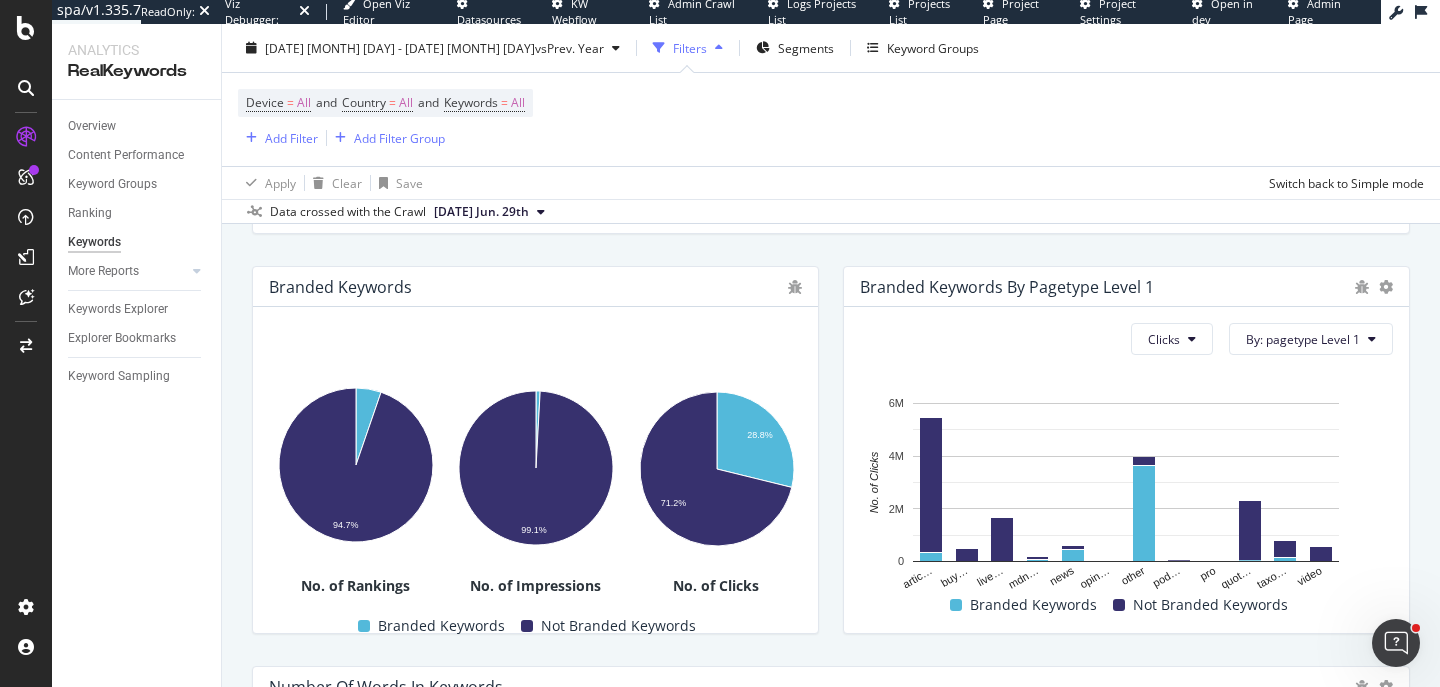 click on "[YYYY] [MON]. [DD]  vs  Prev. Year Filters Segments Keyword Groups Device   =     All  and  Country   =     All  and  Keywords   =     All Add Filter Add Filter Group Apply Clear Save Switch back to Simple mode Data crossed with the Crawl [YYYY] [MON]. [DD]" at bounding box center (831, 124) 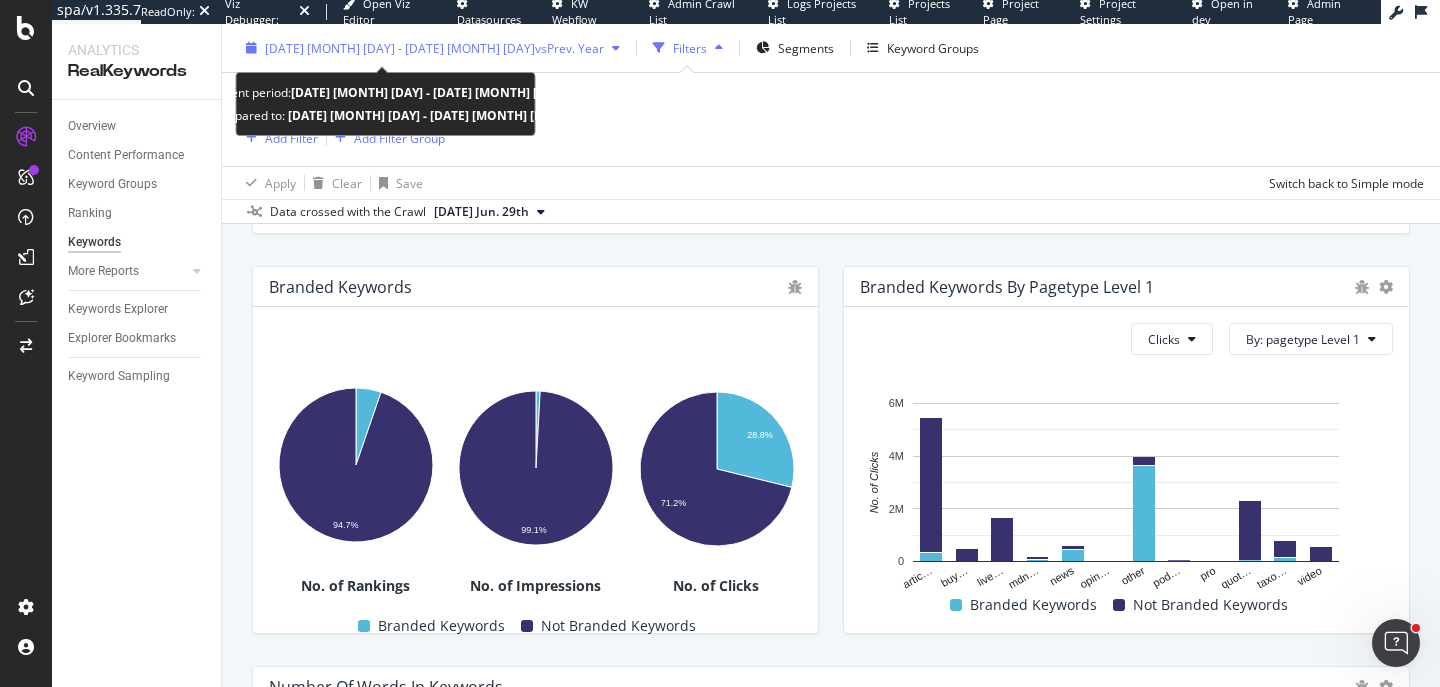 click on "[DATE] [MONTH] [DAY] - [DATE] [MONTH] [DAY]" at bounding box center (400, 47) 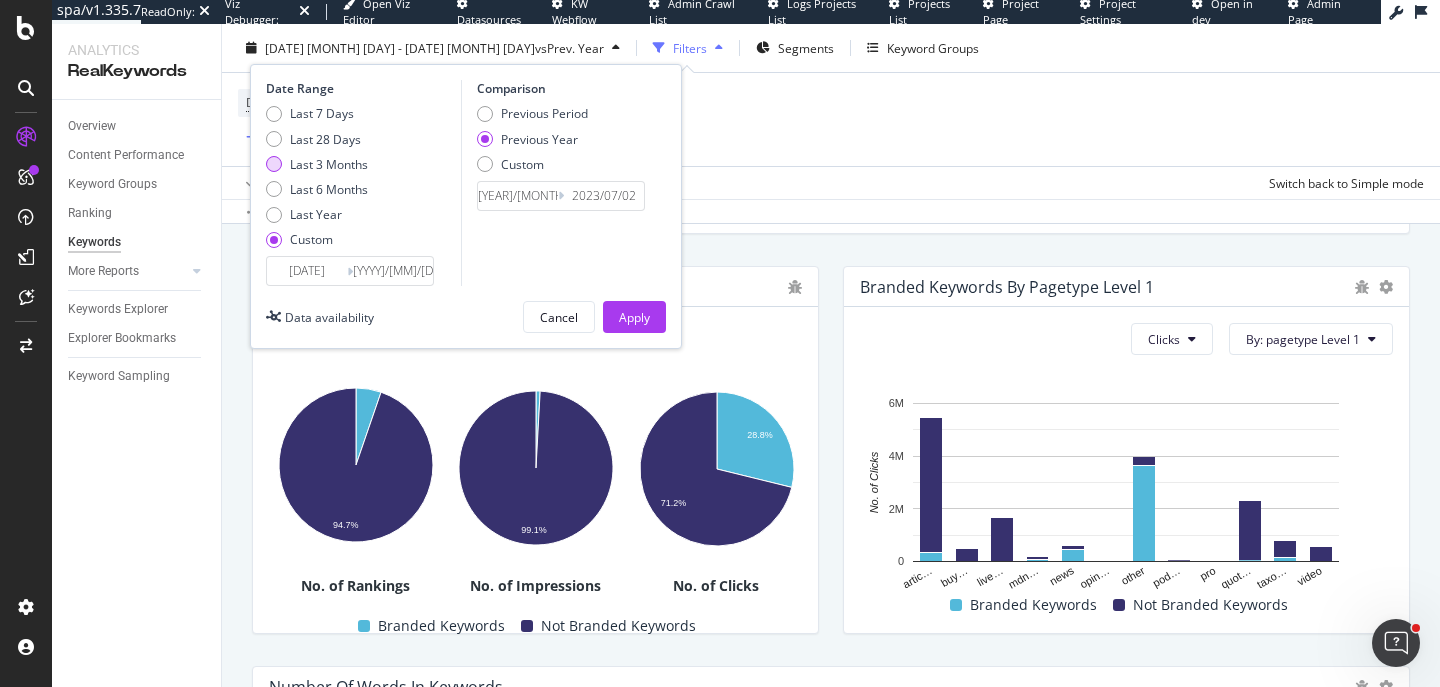 click on "Last 3 Months" at bounding box center (329, 163) 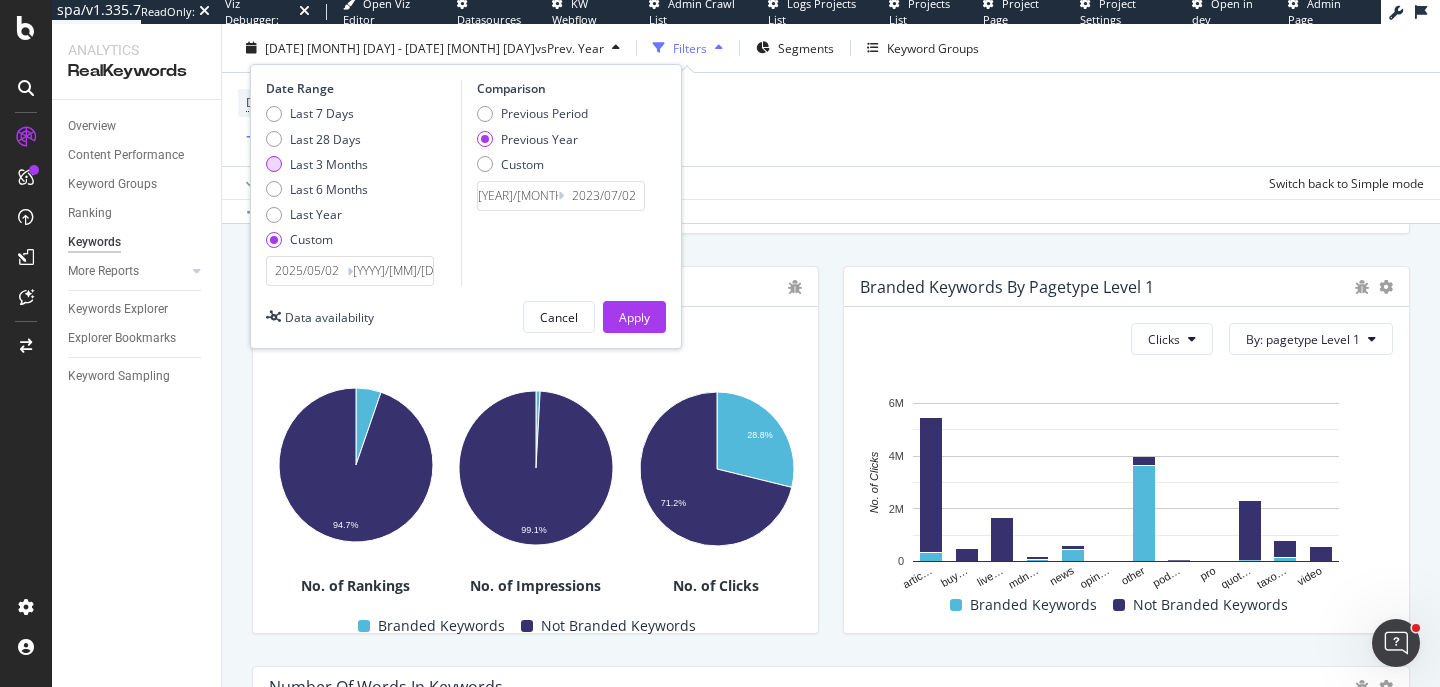 type on "2025/08/01" 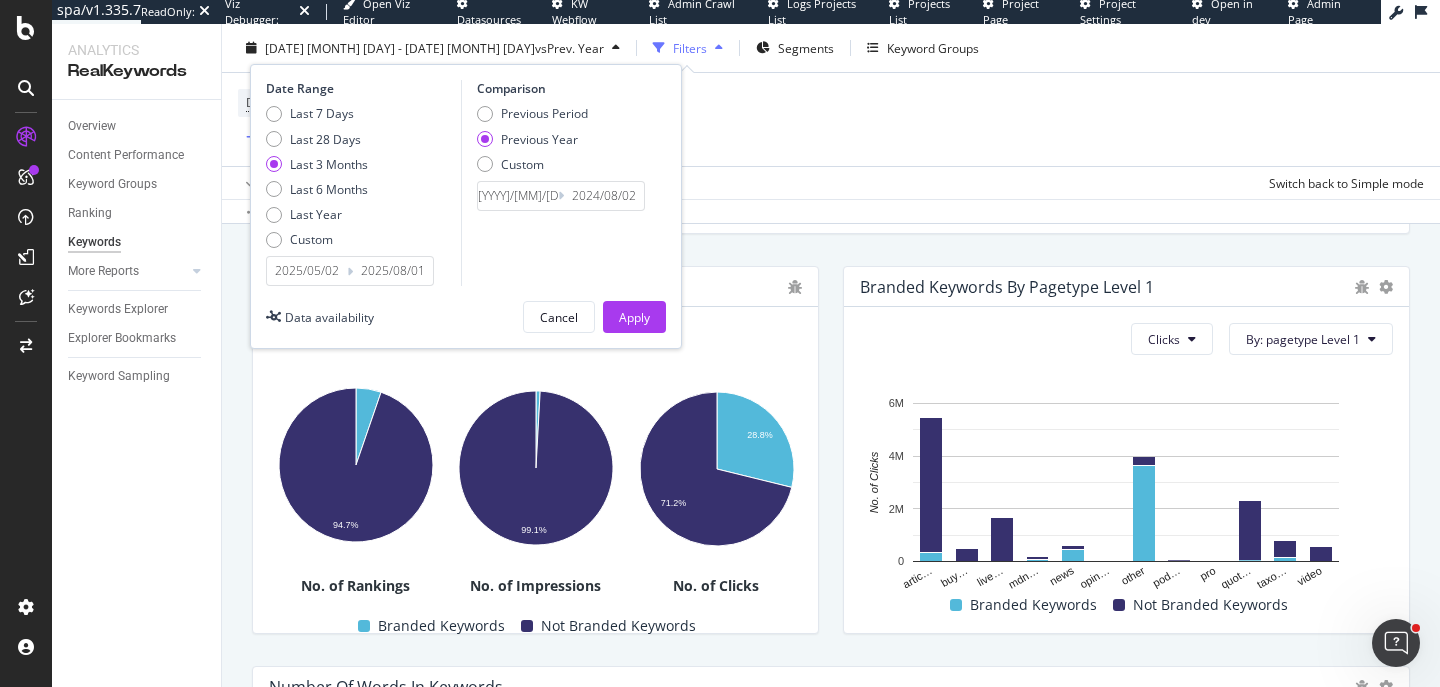 click on "2025/05/02" at bounding box center (307, 271) 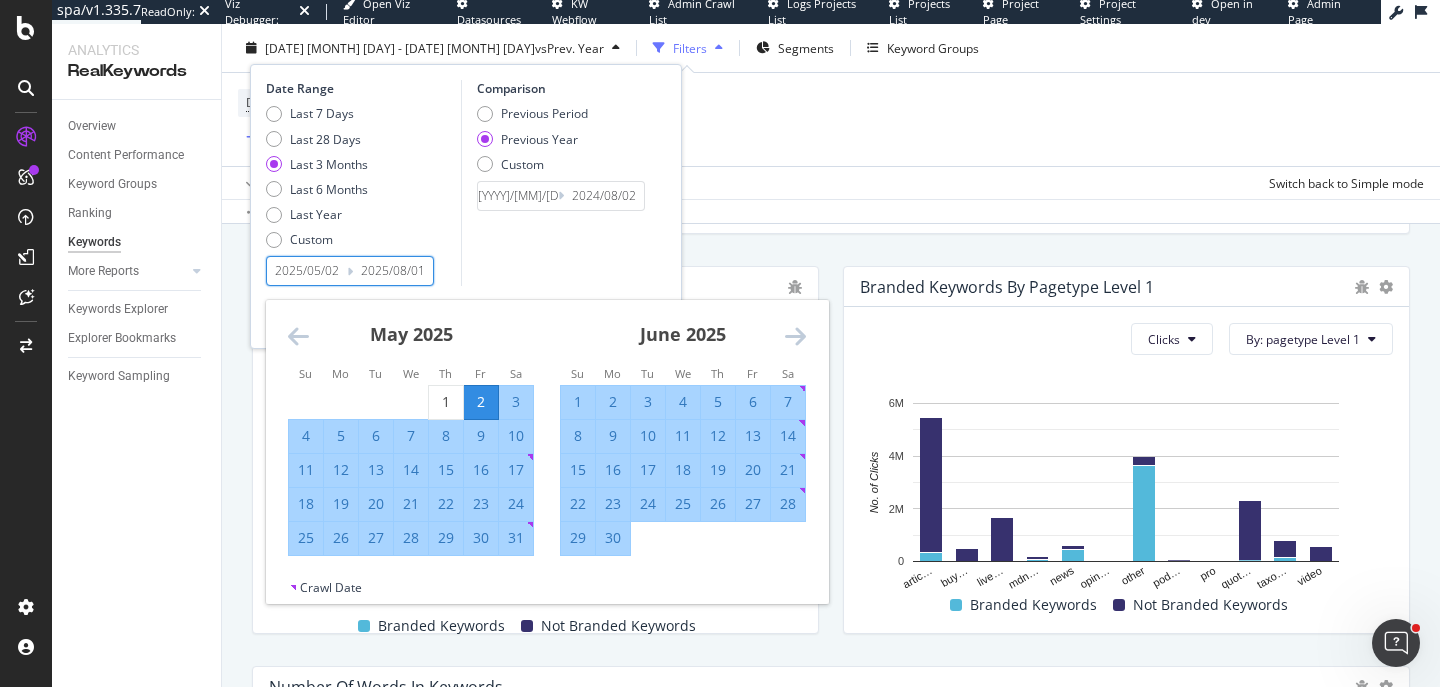 click at bounding box center [298, 336] 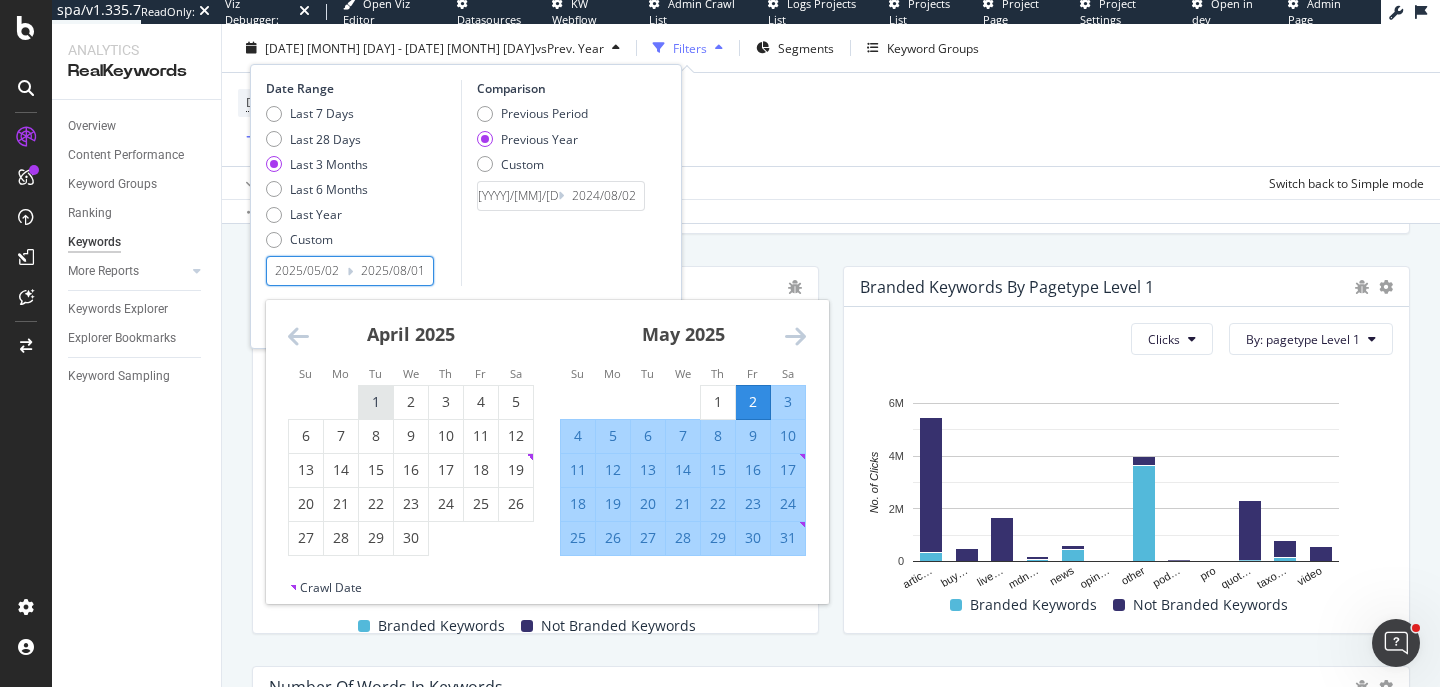 click on "1" at bounding box center (376, 402) 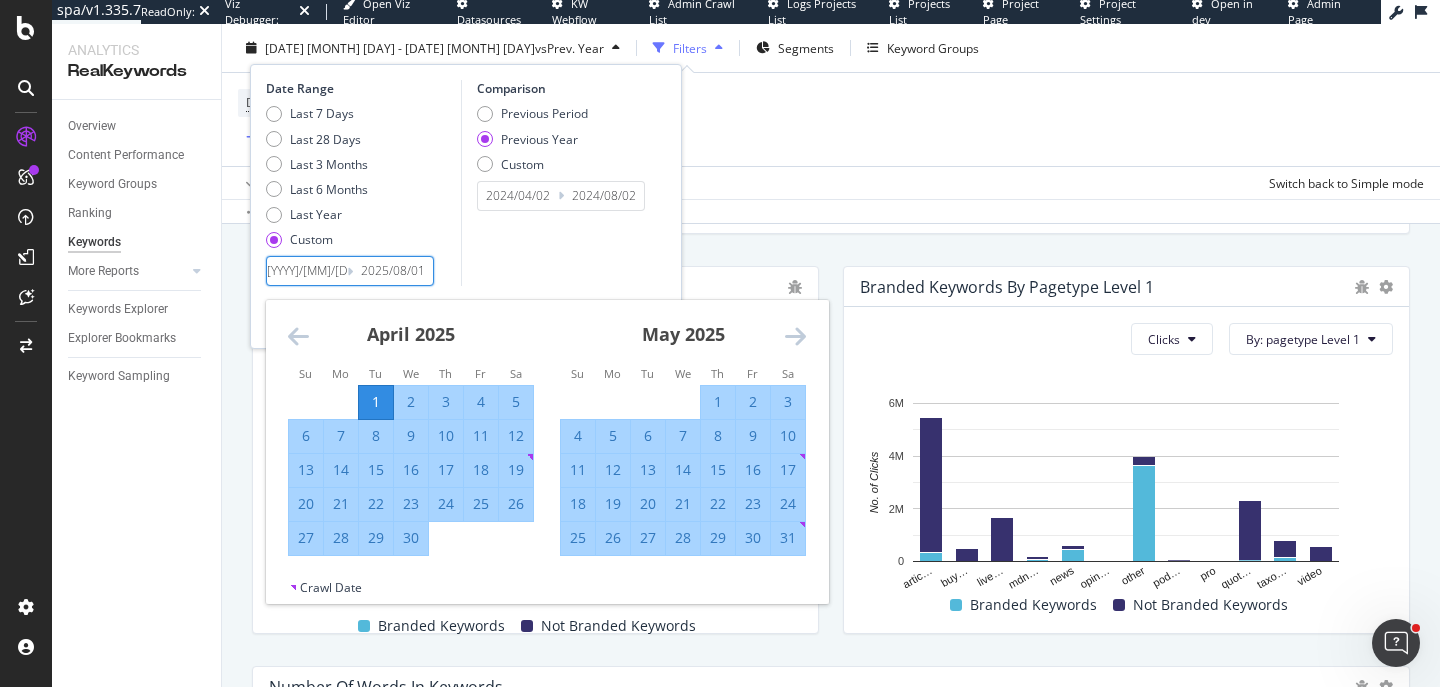 click at bounding box center [795, 336] 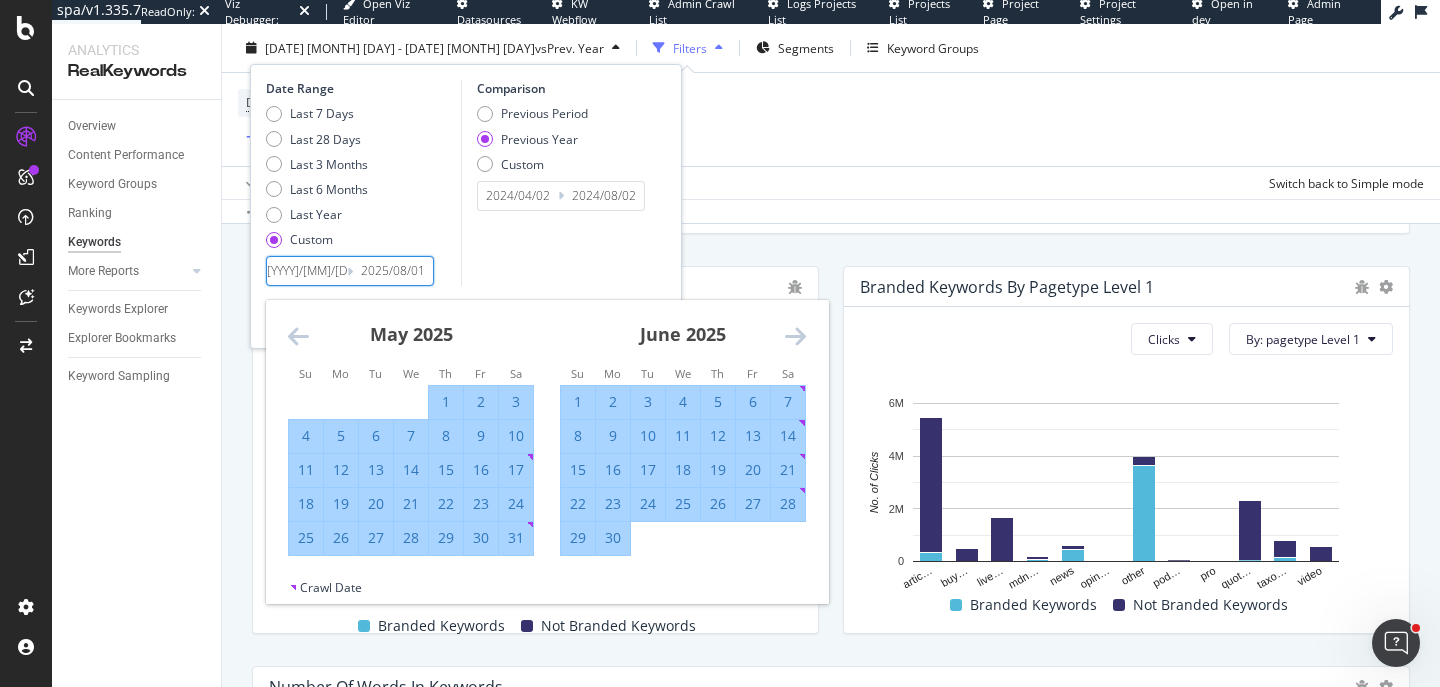 click on "30" at bounding box center [613, 538] 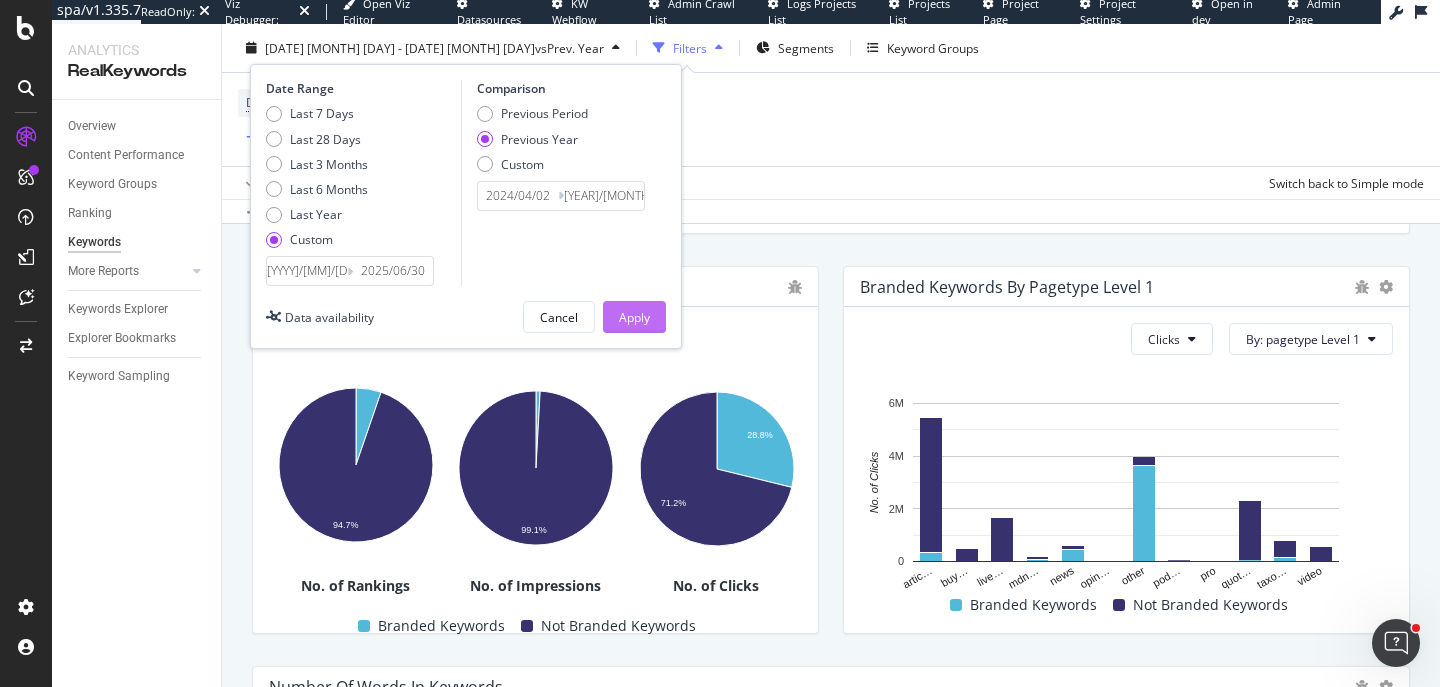 click on "Apply" at bounding box center [634, 317] 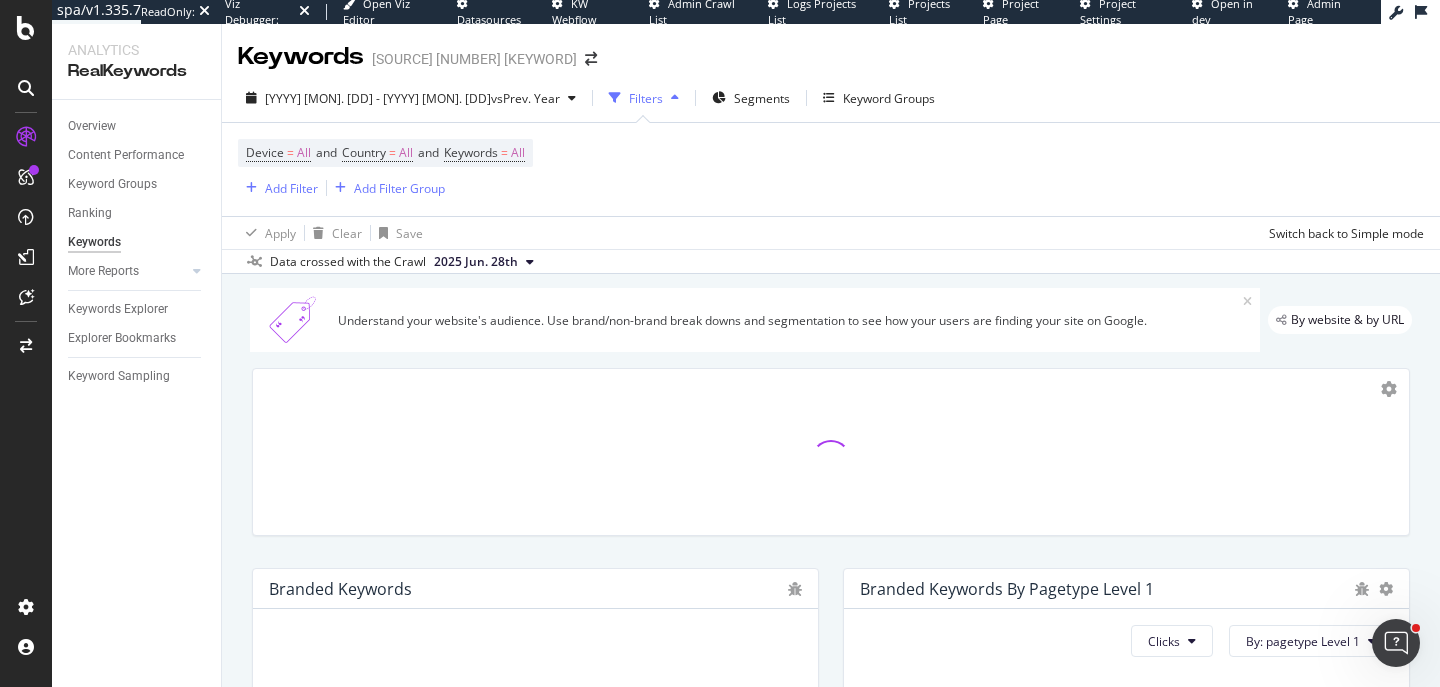 scroll, scrollTop: 234, scrollLeft: 0, axis: vertical 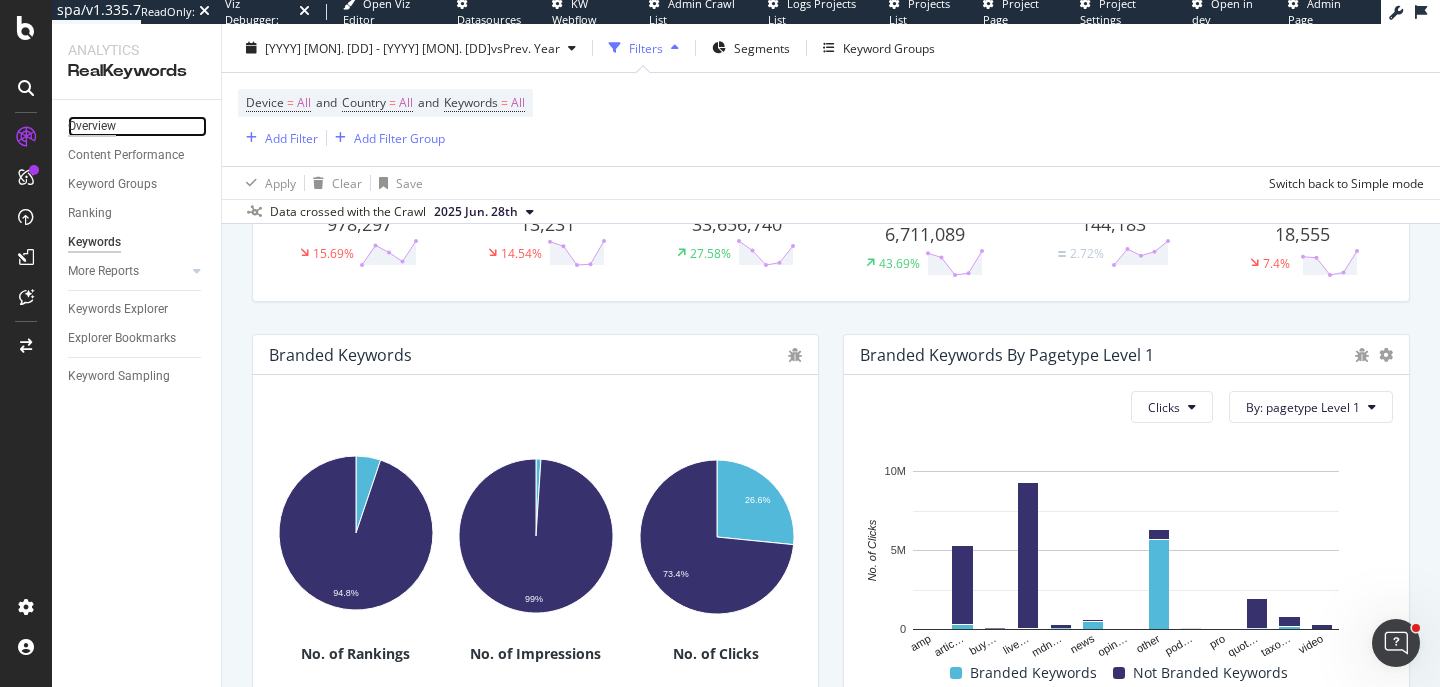 click on "Overview" at bounding box center [92, 126] 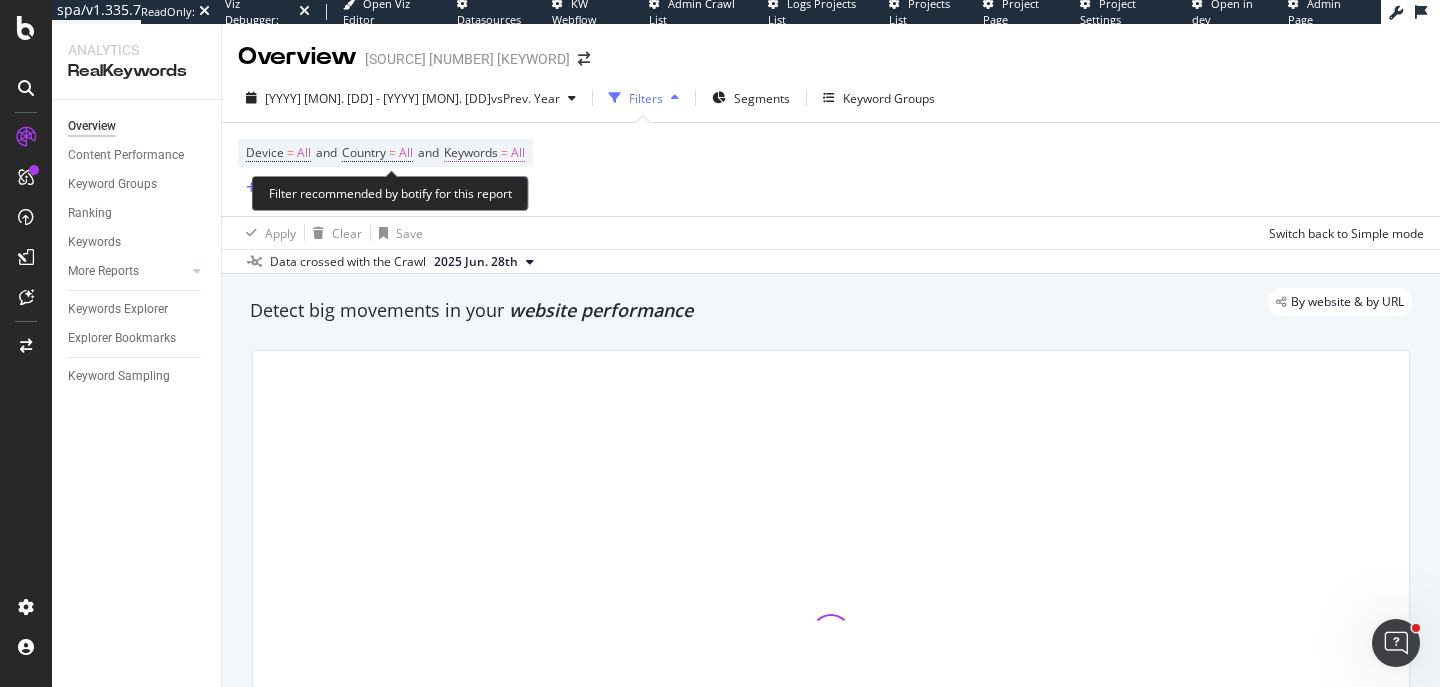 click on "Keywords" at bounding box center [471, 152] 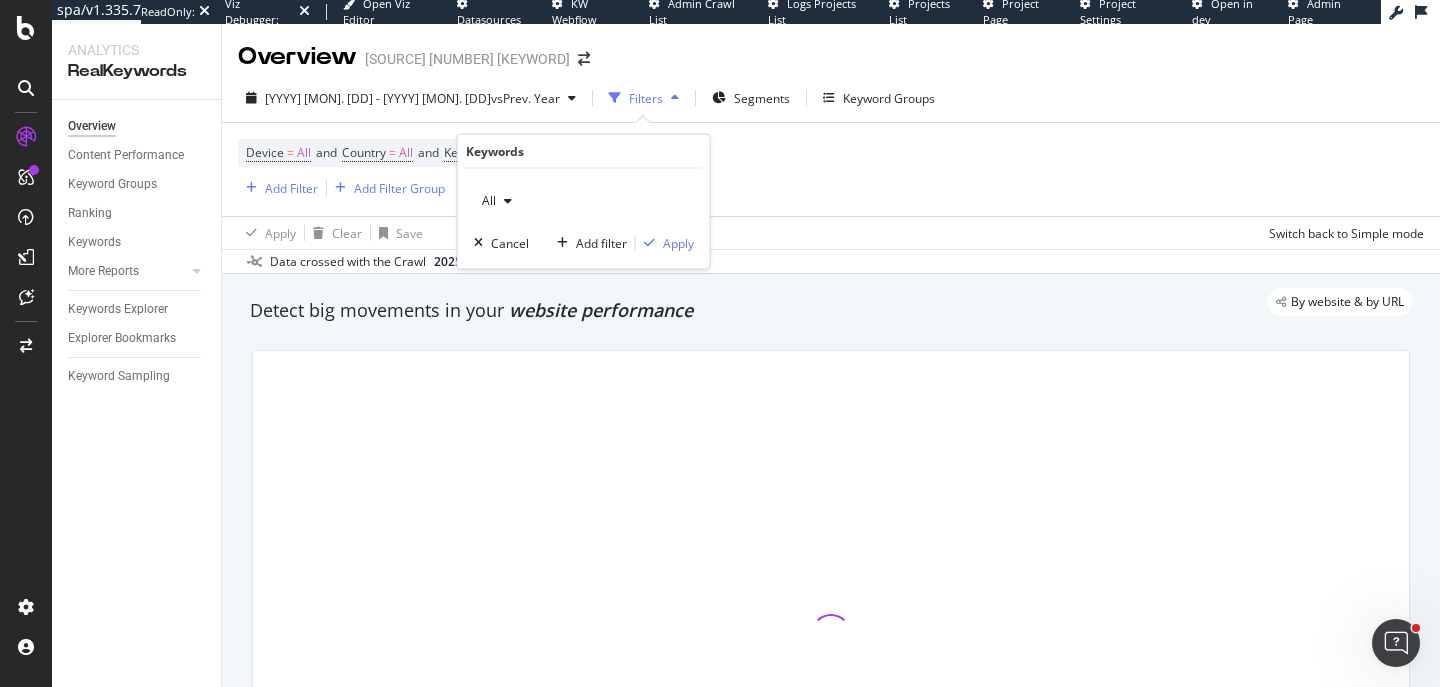 click on "All" at bounding box center (497, 201) 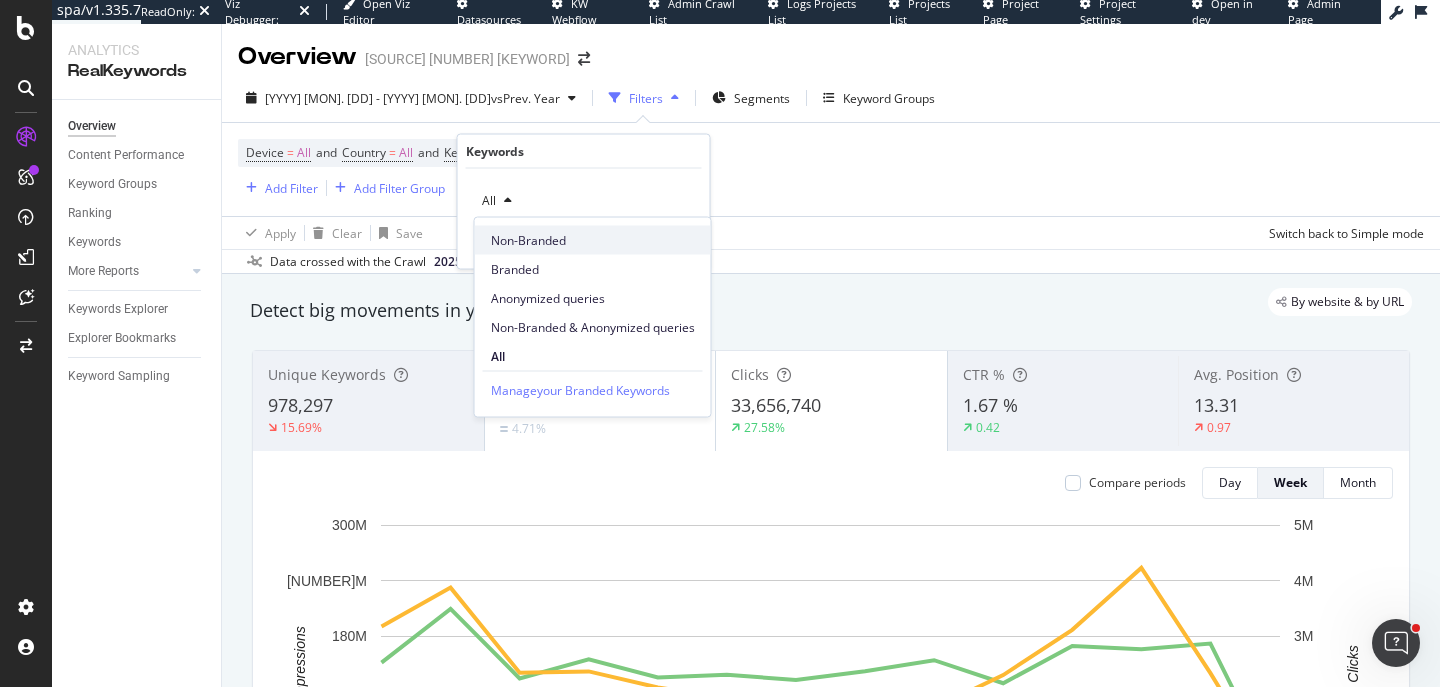 click on "Non-Branded" at bounding box center (593, 240) 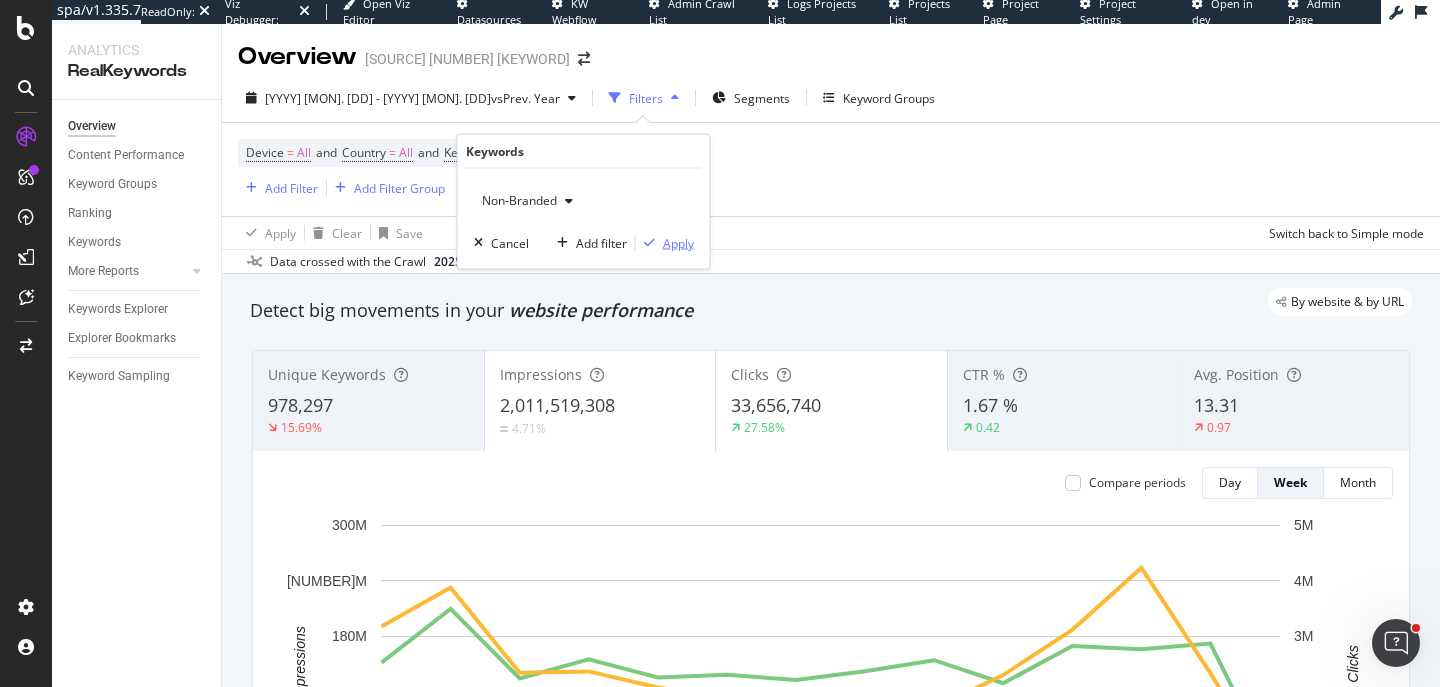 click on "Apply" at bounding box center (678, 242) 